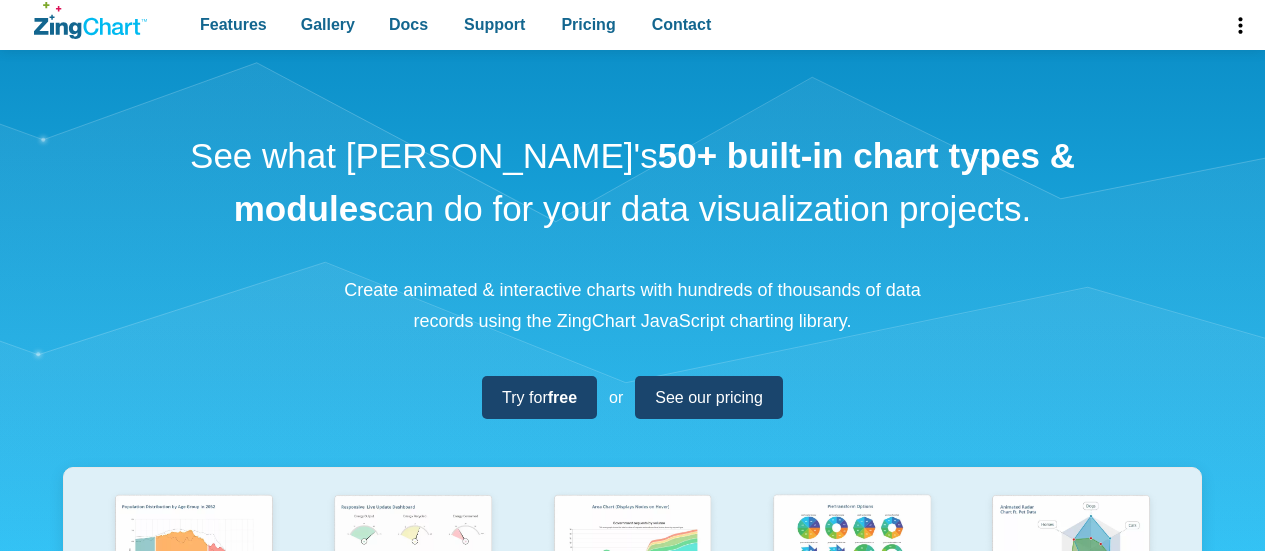 scroll, scrollTop: 400, scrollLeft: 0, axis: vertical 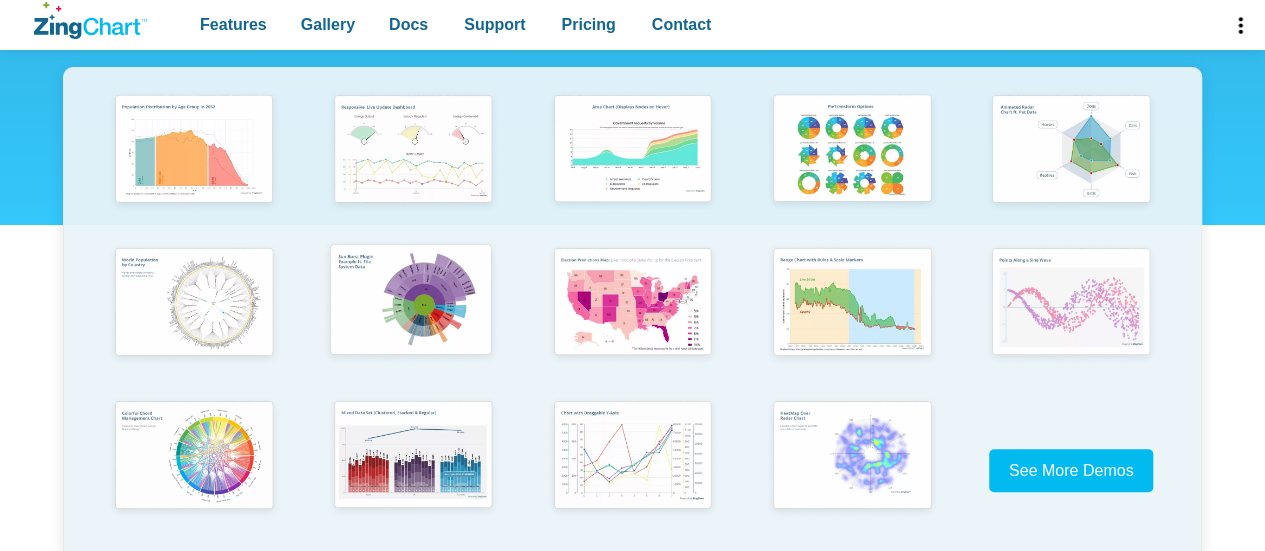 click at bounding box center (411, 301) 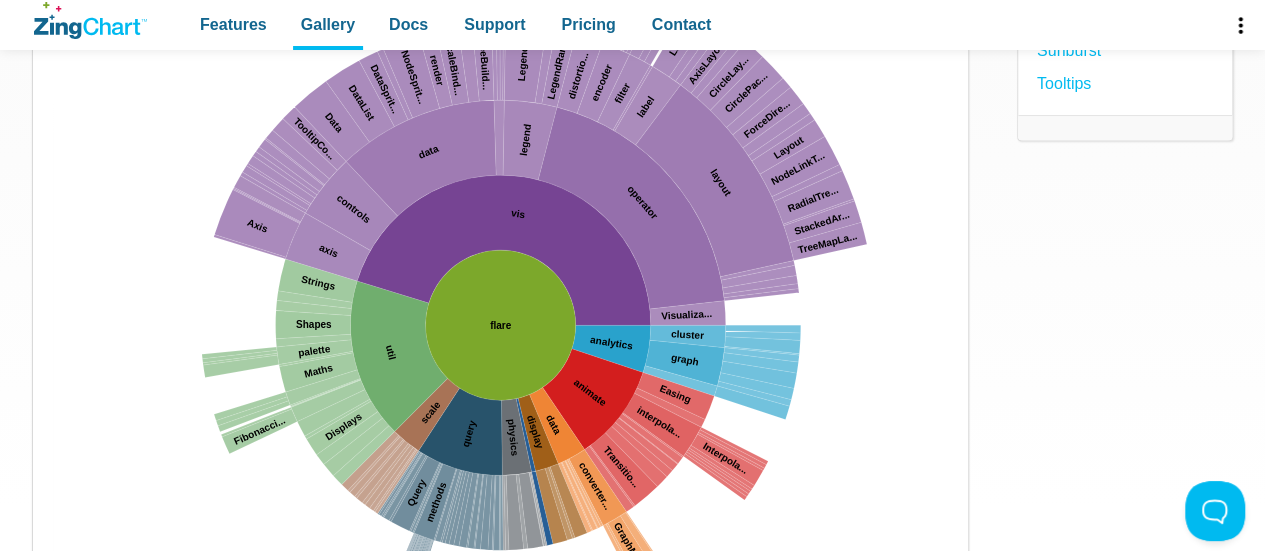 scroll, scrollTop: 0, scrollLeft: 0, axis: both 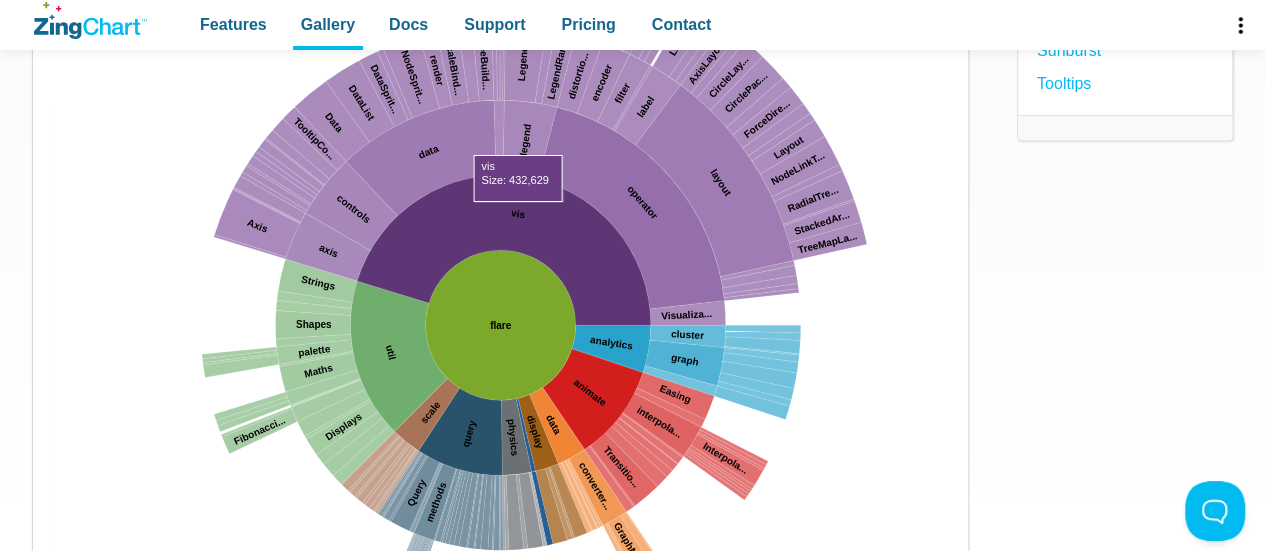 click at bounding box center [53, 725] 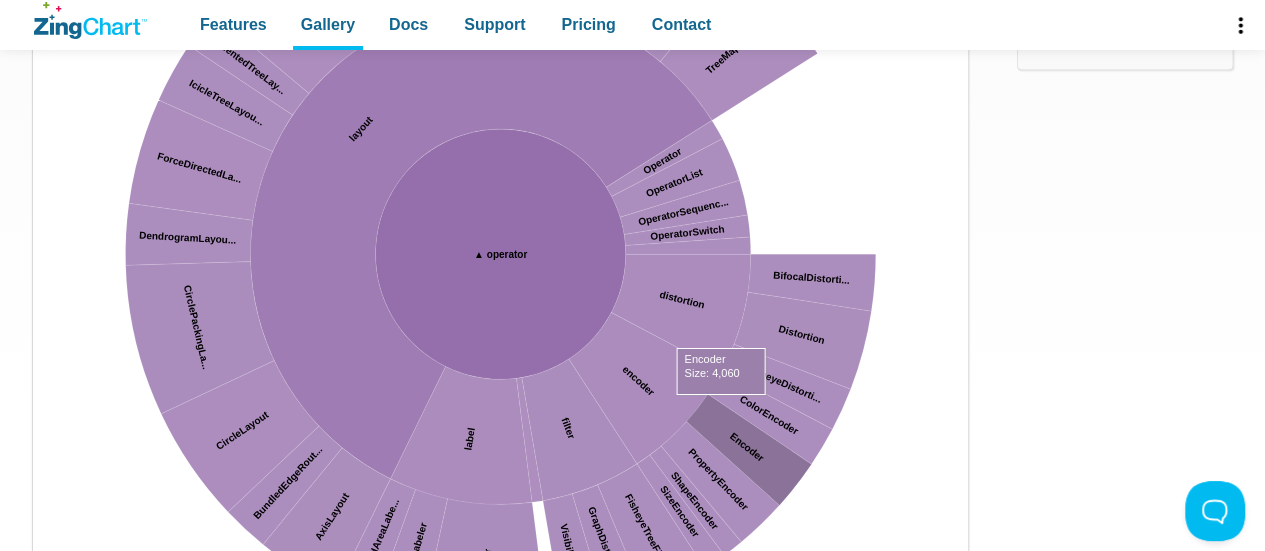 scroll, scrollTop: 500, scrollLeft: 0, axis: vertical 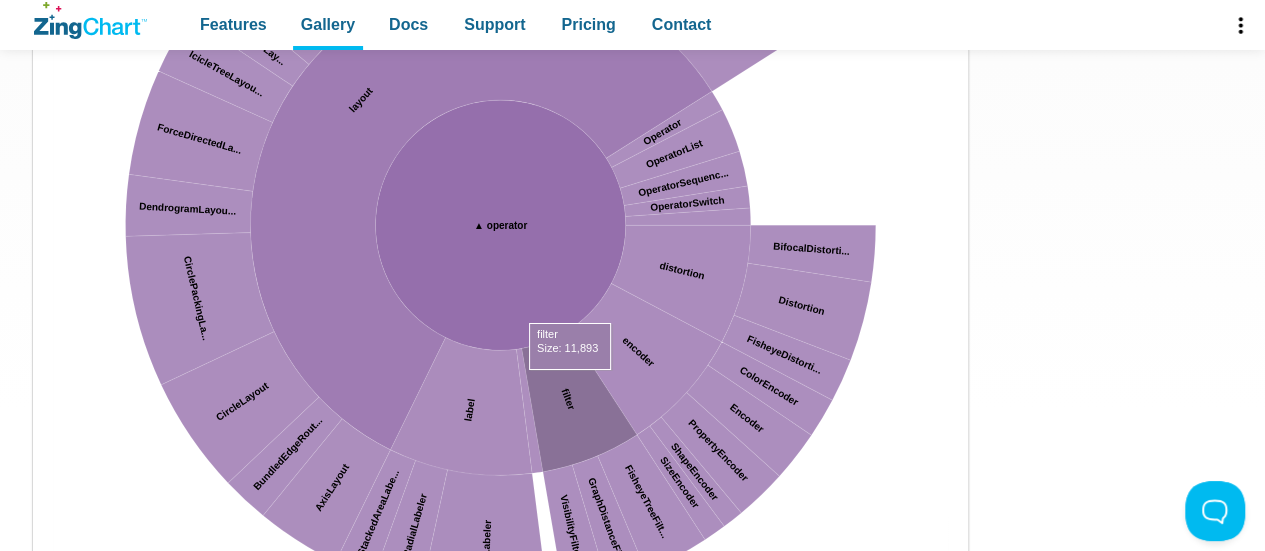 click at bounding box center [53, 625] 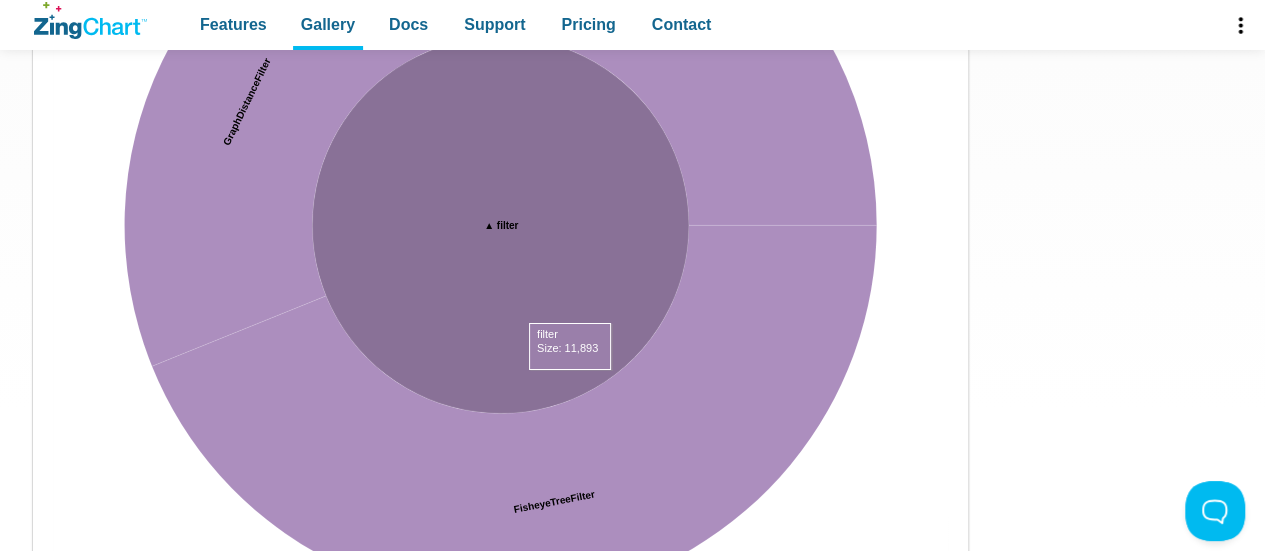 click at bounding box center (53, 625) 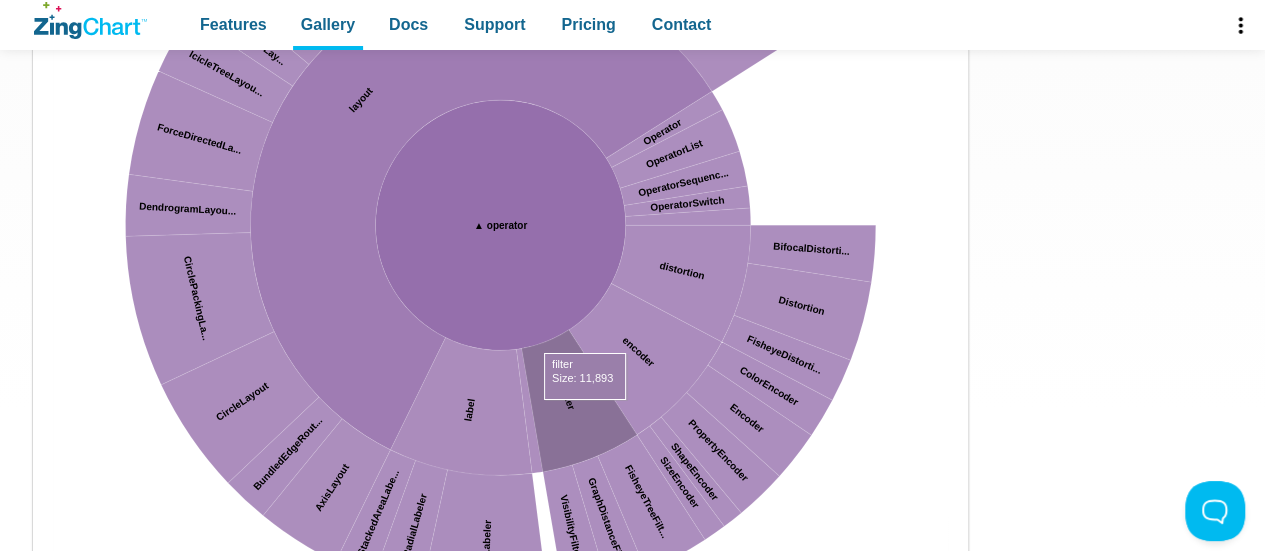 click at bounding box center (53, 625) 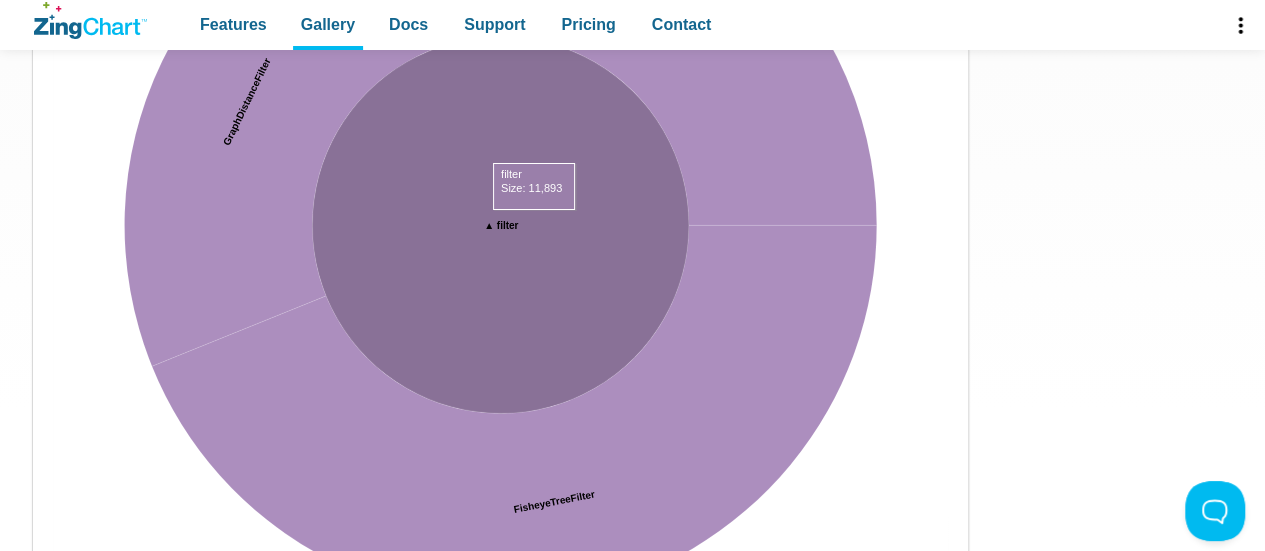click at bounding box center [53, 625] 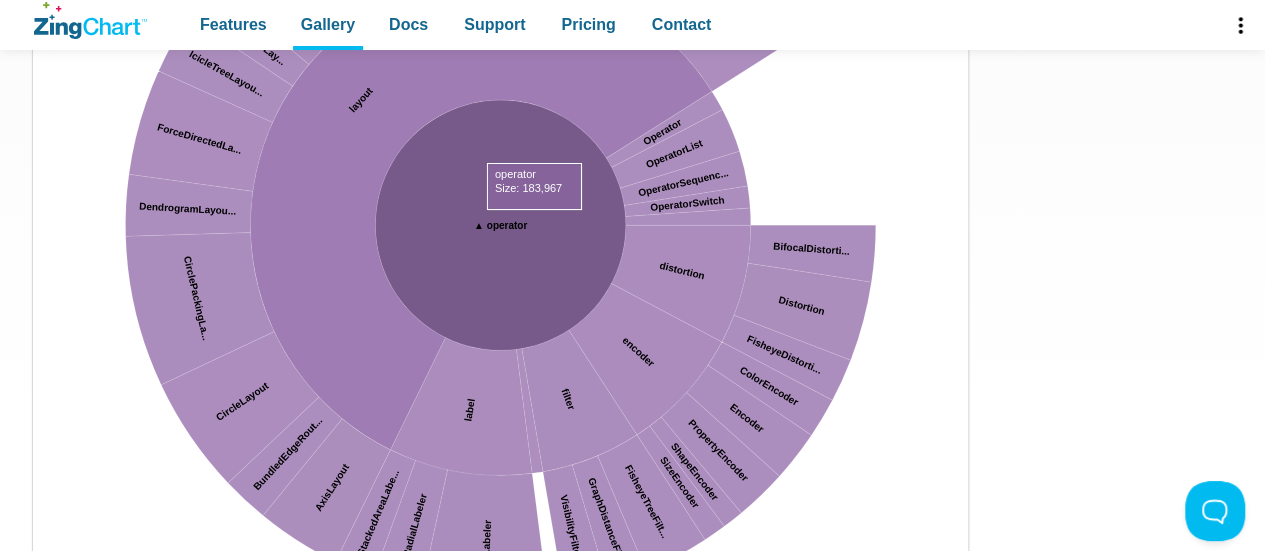 click at bounding box center (53, 625) 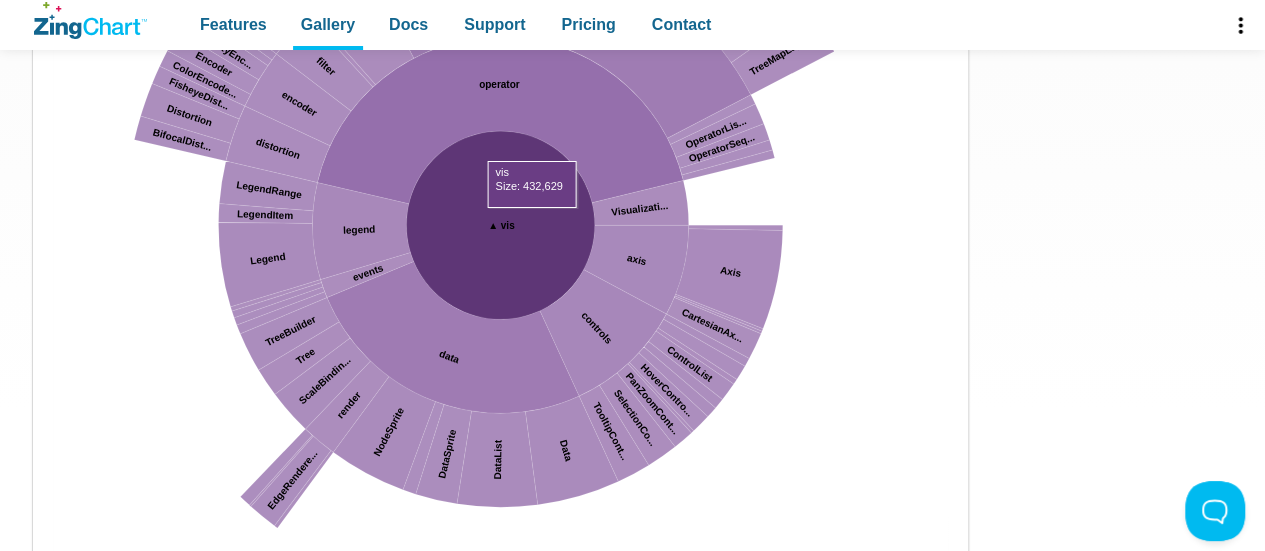 click at bounding box center [53, 625] 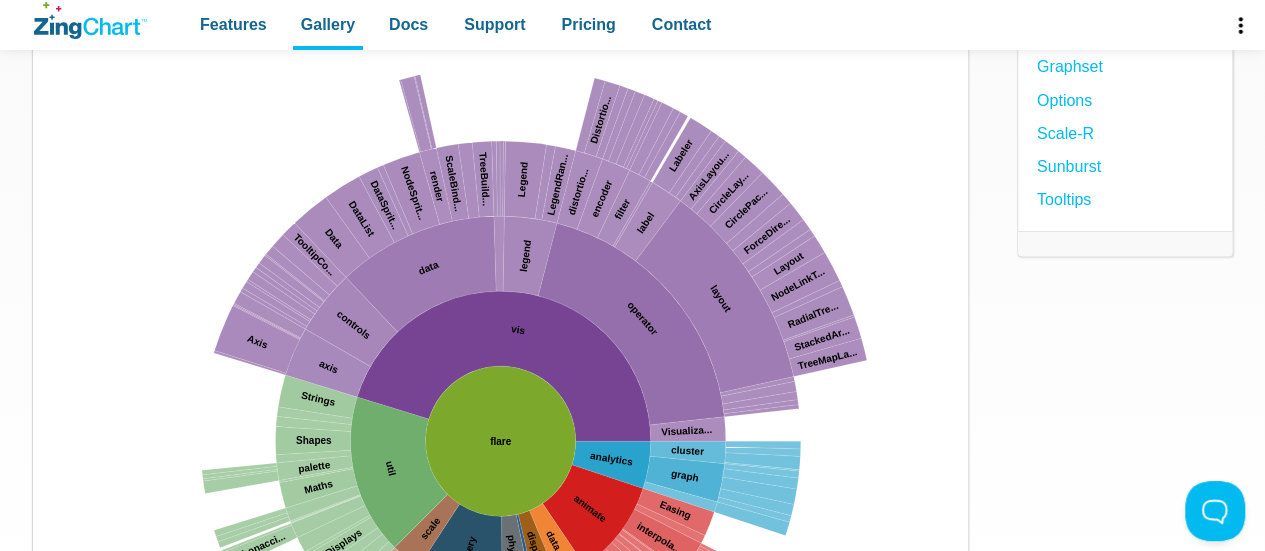 scroll, scrollTop: 100, scrollLeft: 0, axis: vertical 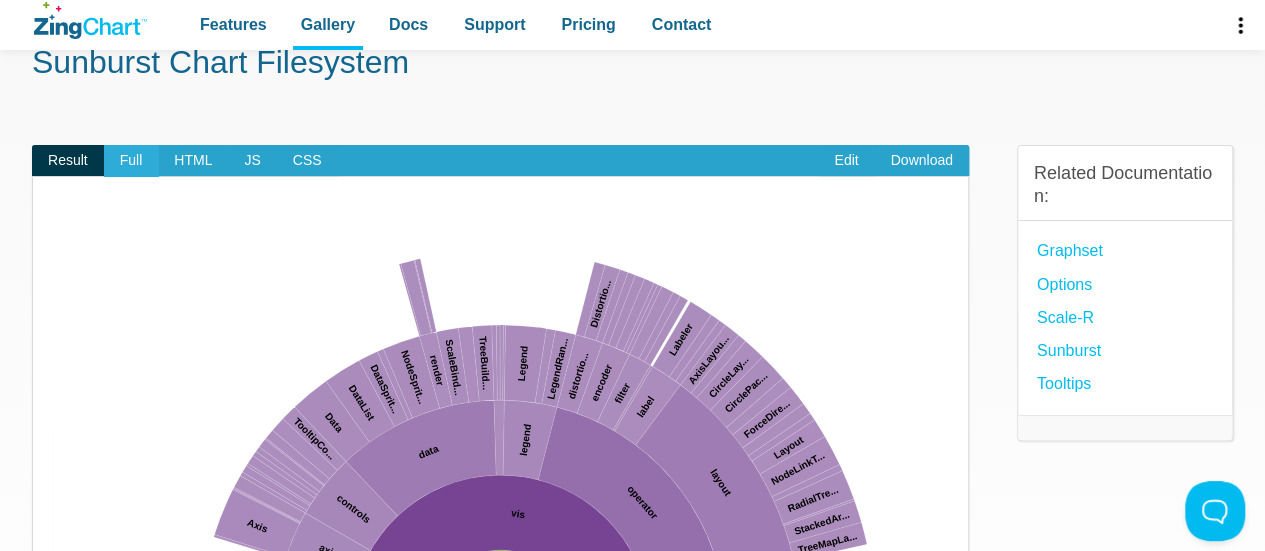 click on "Full" at bounding box center (131, 161) 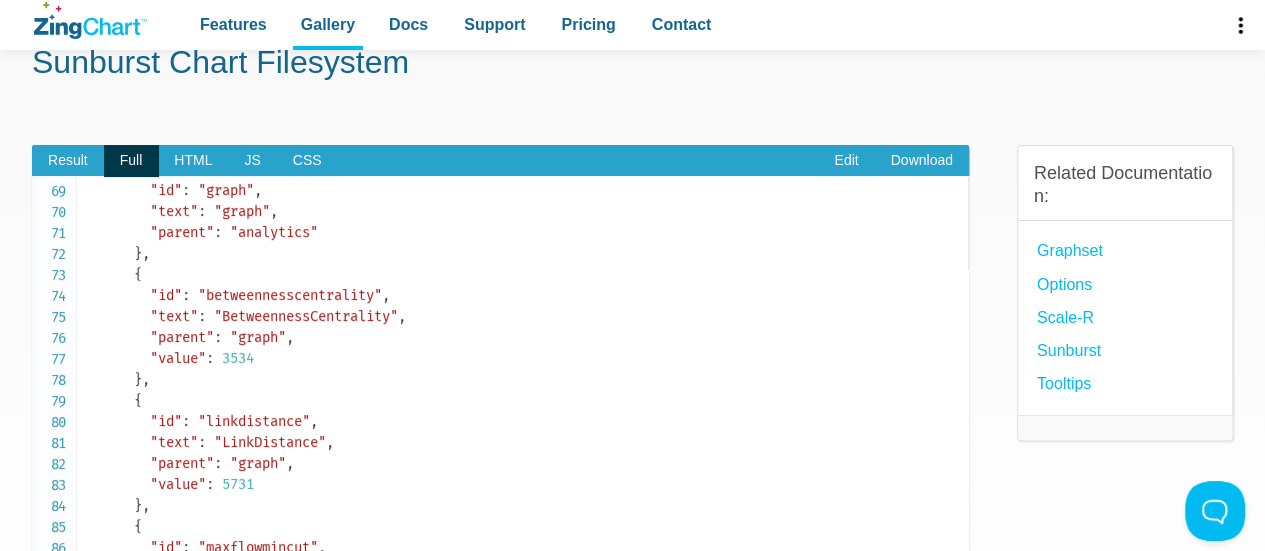scroll, scrollTop: 1500, scrollLeft: 0, axis: vertical 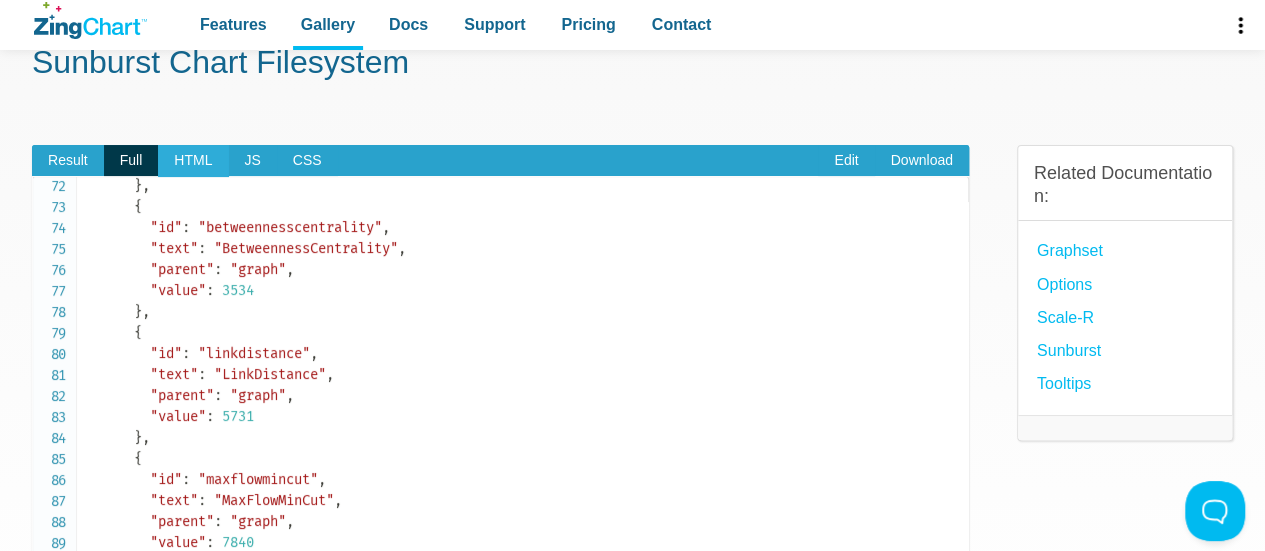 click on "HTML" at bounding box center [193, 161] 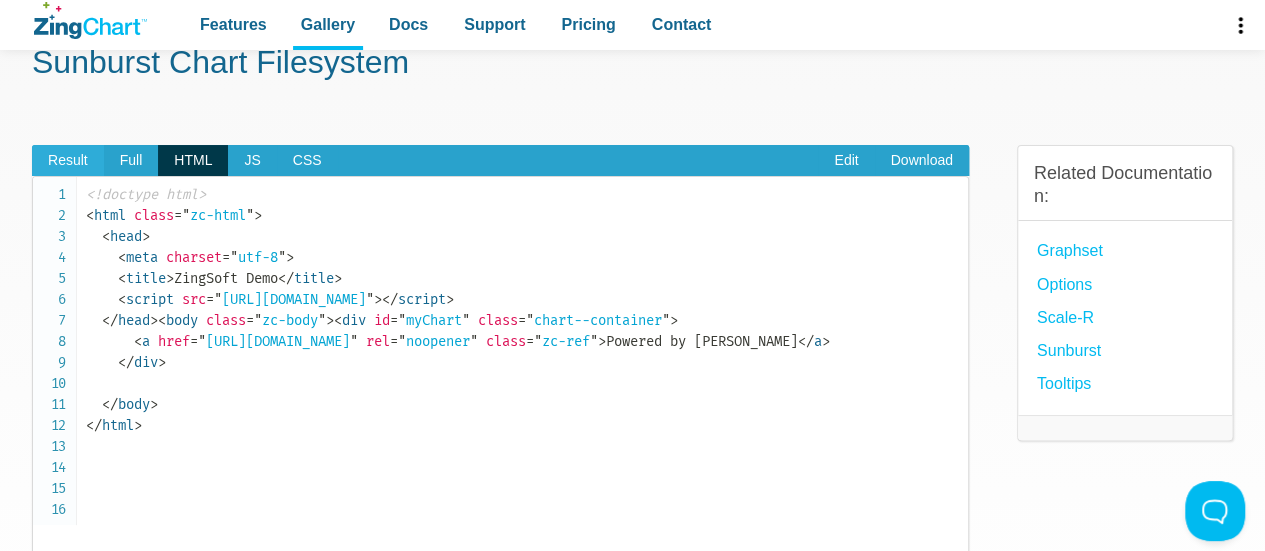 click on "Result" at bounding box center [68, 161] 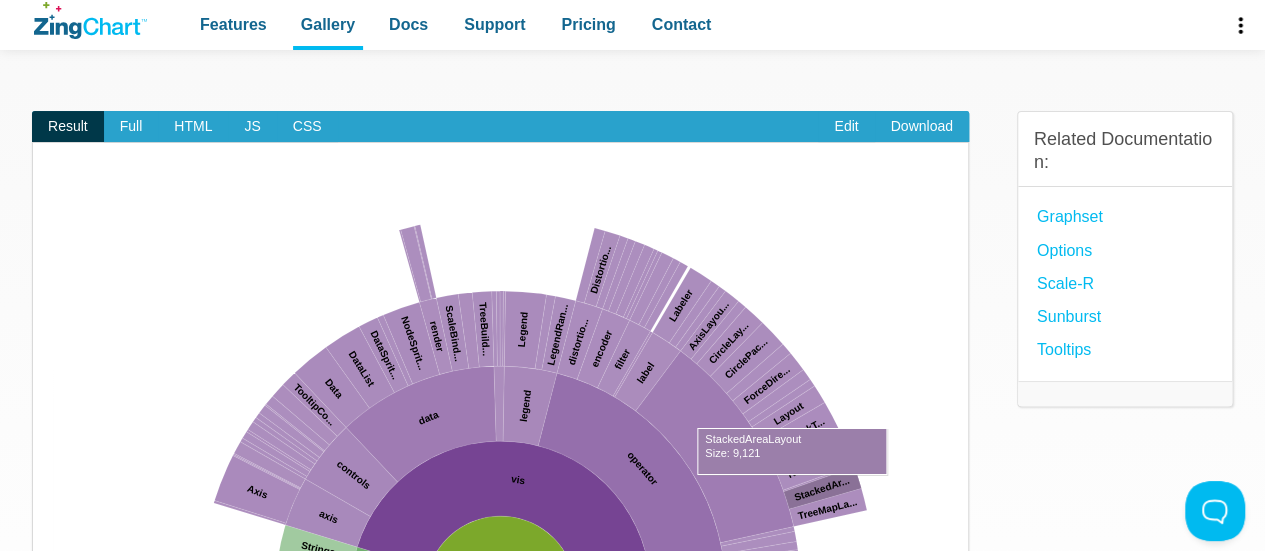 scroll, scrollTop: 100, scrollLeft: 0, axis: vertical 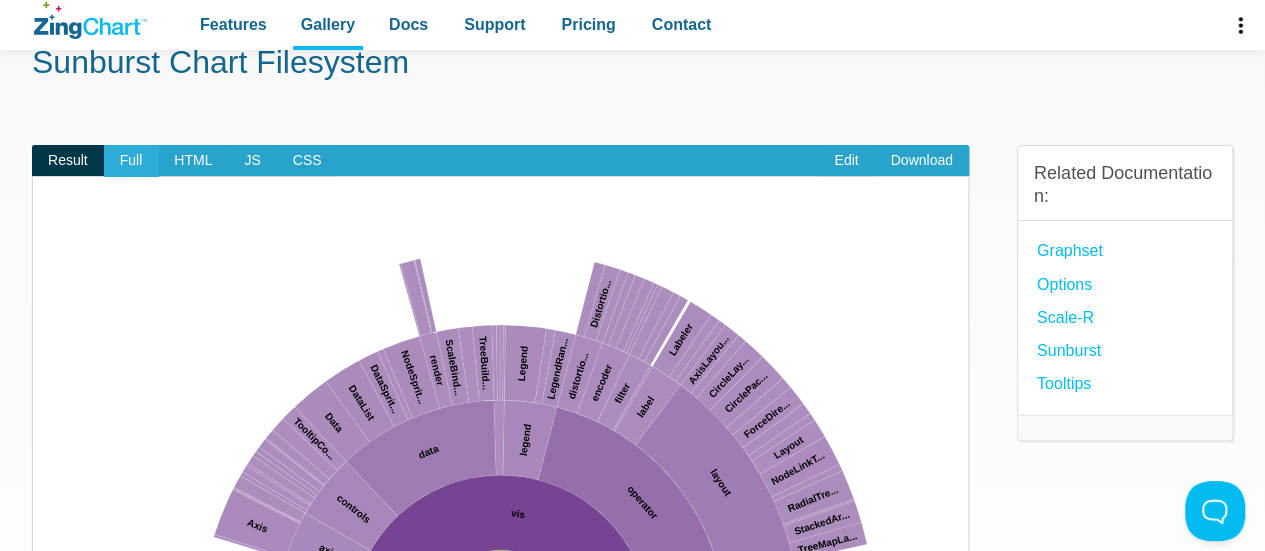 click on "Full" at bounding box center (131, 161) 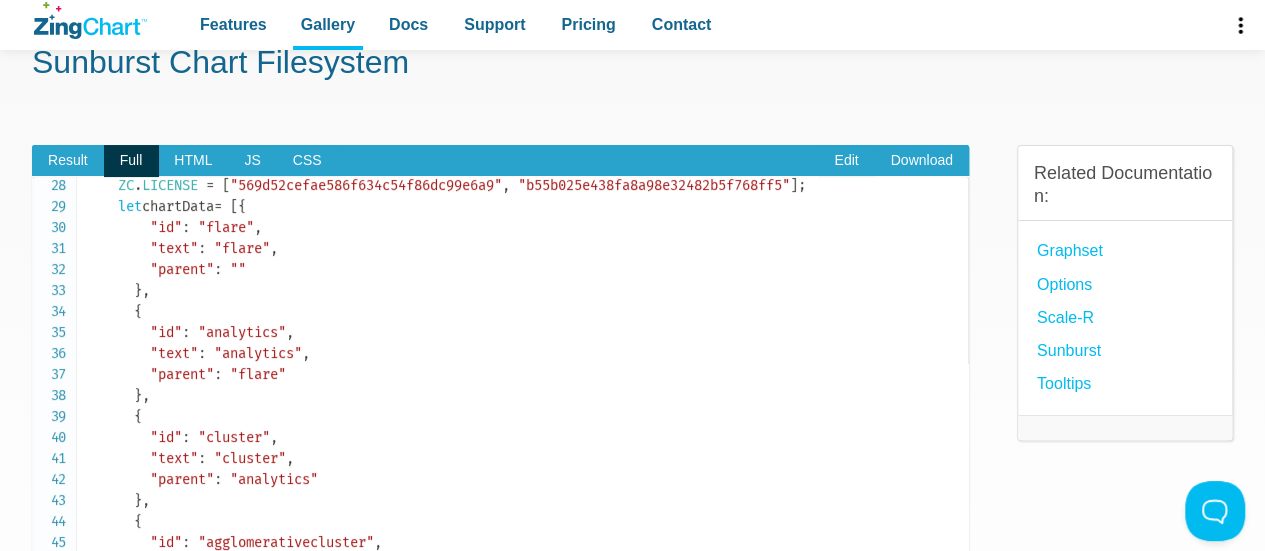 scroll, scrollTop: 600, scrollLeft: 0, axis: vertical 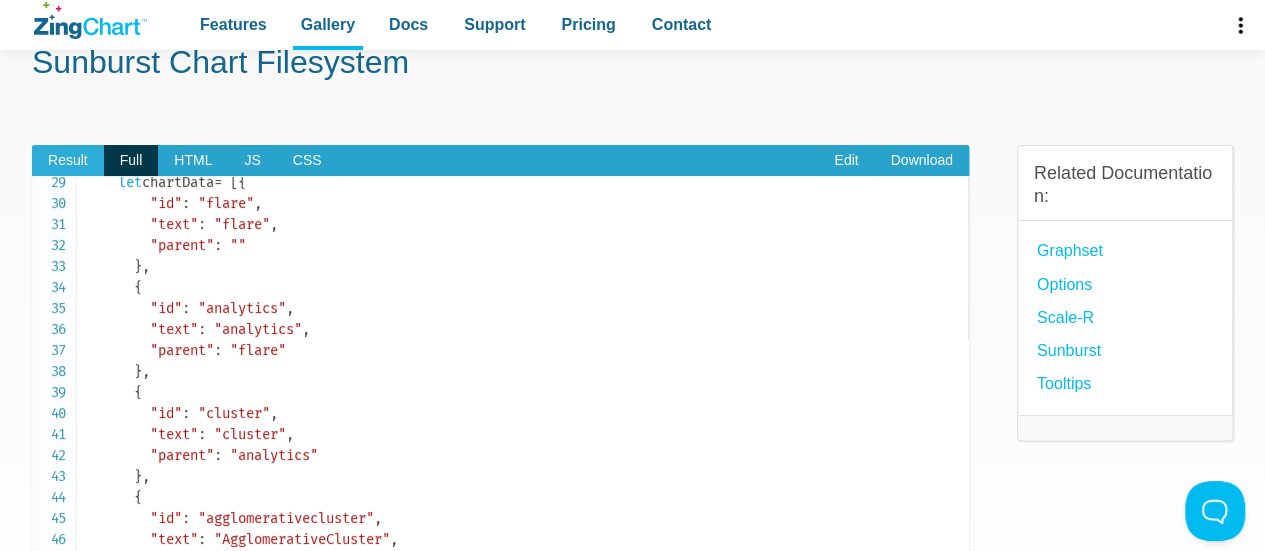 click on "Result" at bounding box center [68, 161] 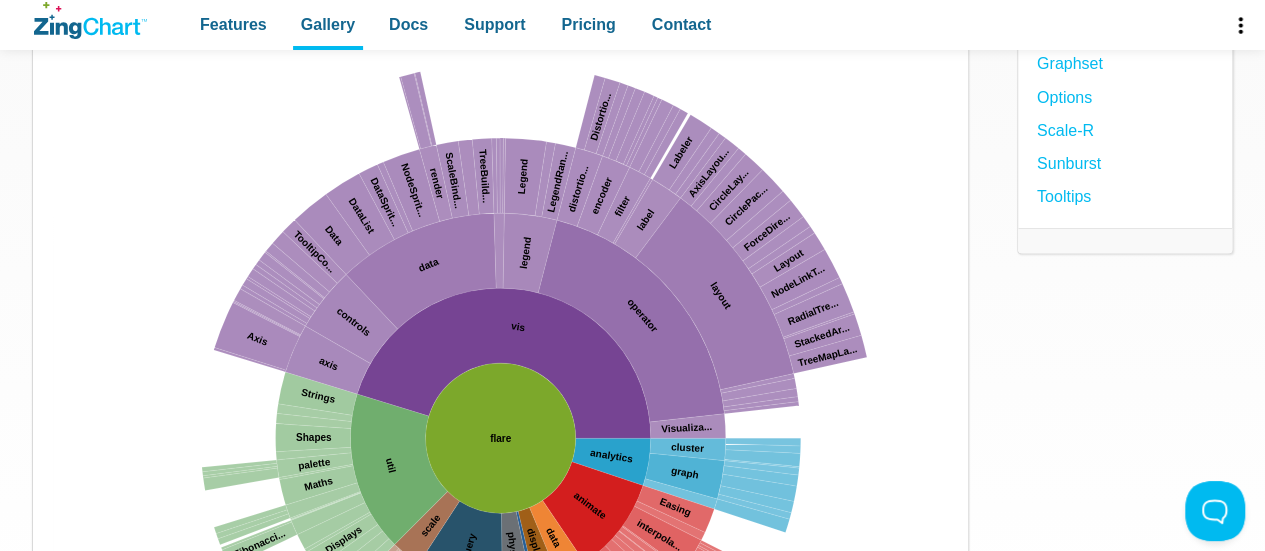 scroll, scrollTop: 300, scrollLeft: 0, axis: vertical 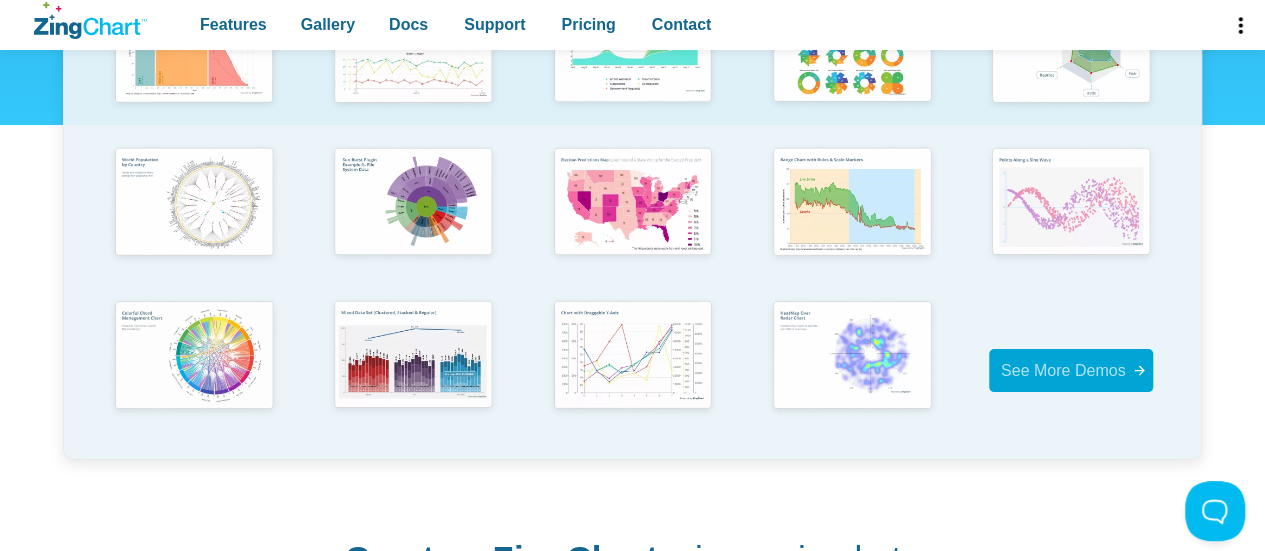 click on "See More Demos" at bounding box center (1063, 370) 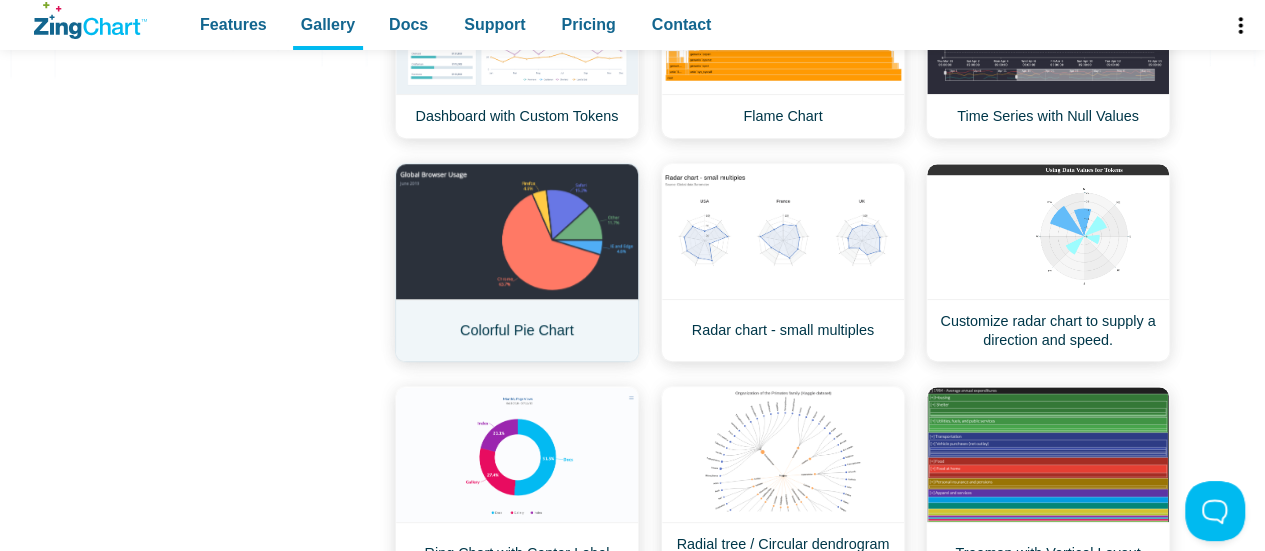 scroll, scrollTop: 800, scrollLeft: 0, axis: vertical 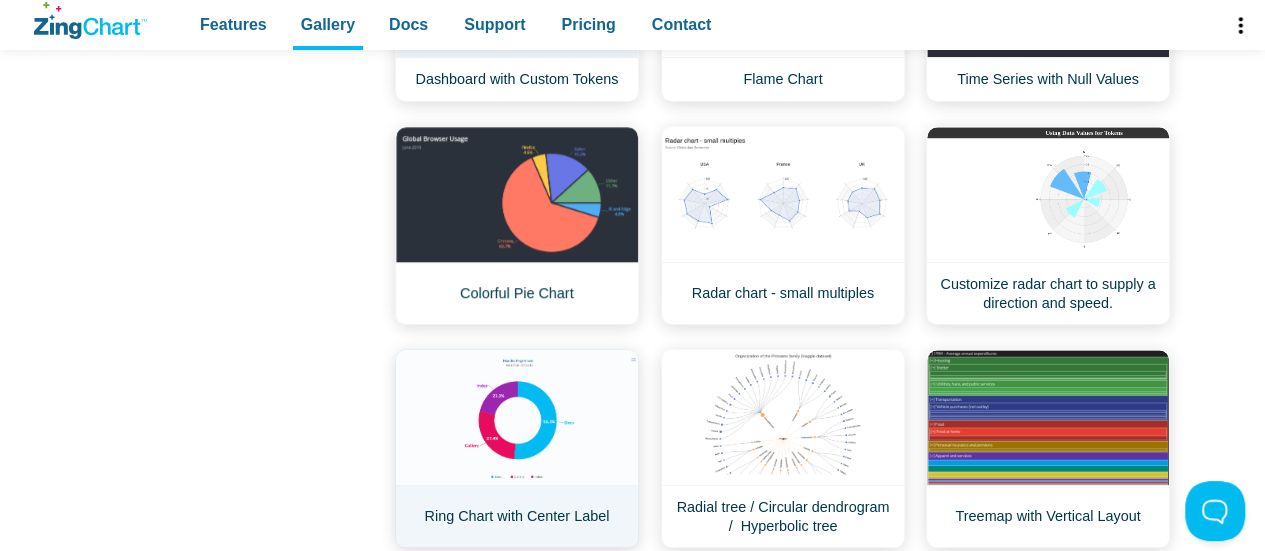 click on "Ring Chart with Center Label" at bounding box center (517, 448) 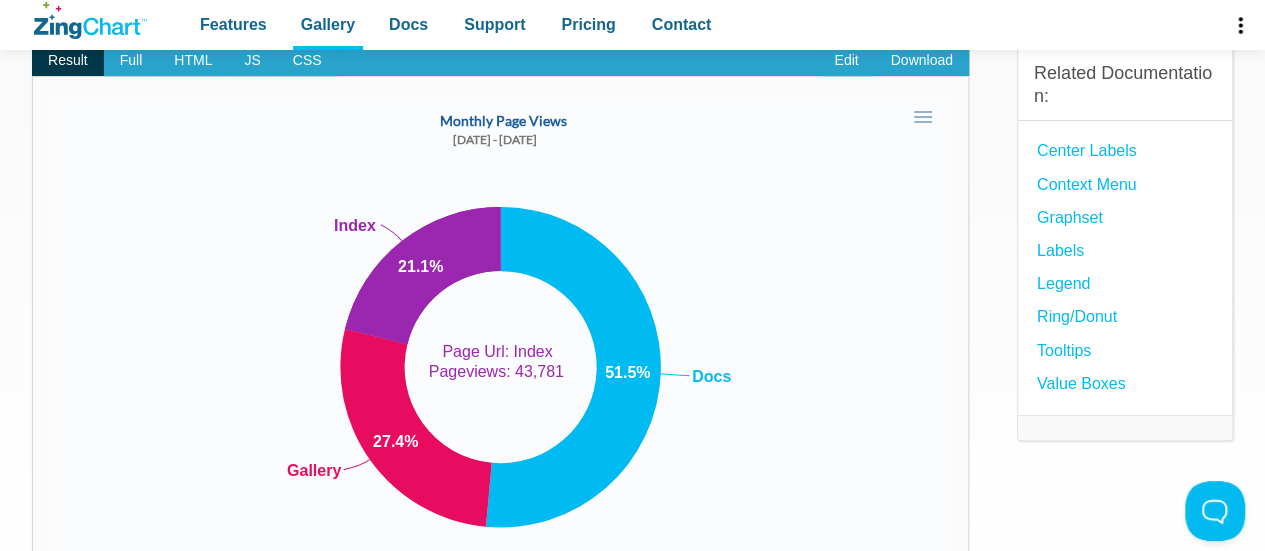 scroll, scrollTop: 0, scrollLeft: 0, axis: both 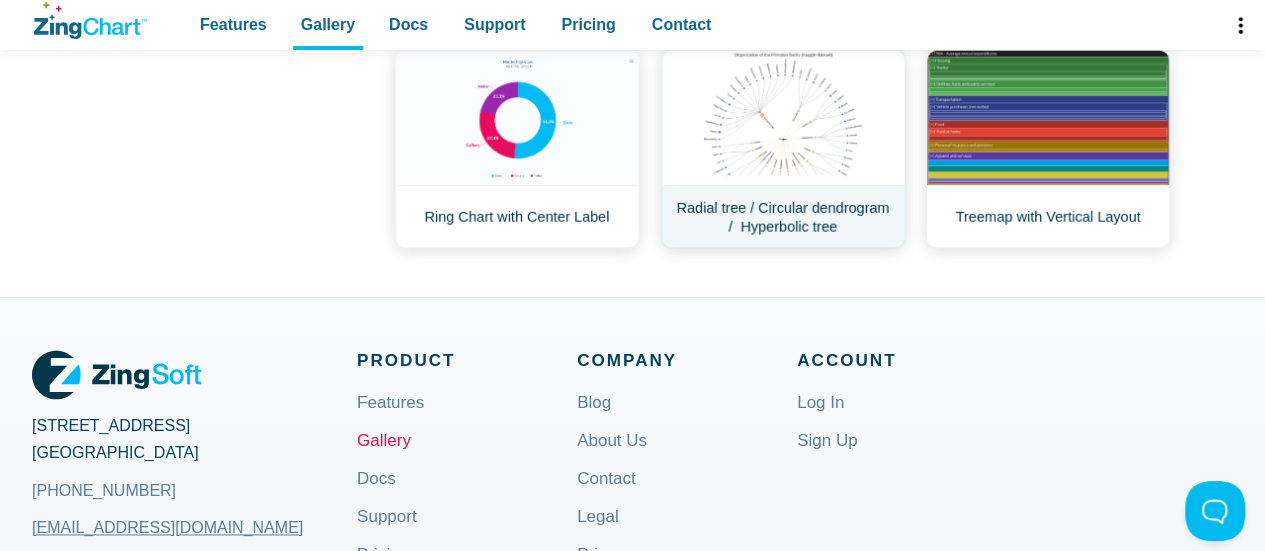 click on "Radial tree / Circular dendrogram /  Hyperbolic tree" at bounding box center (783, 148) 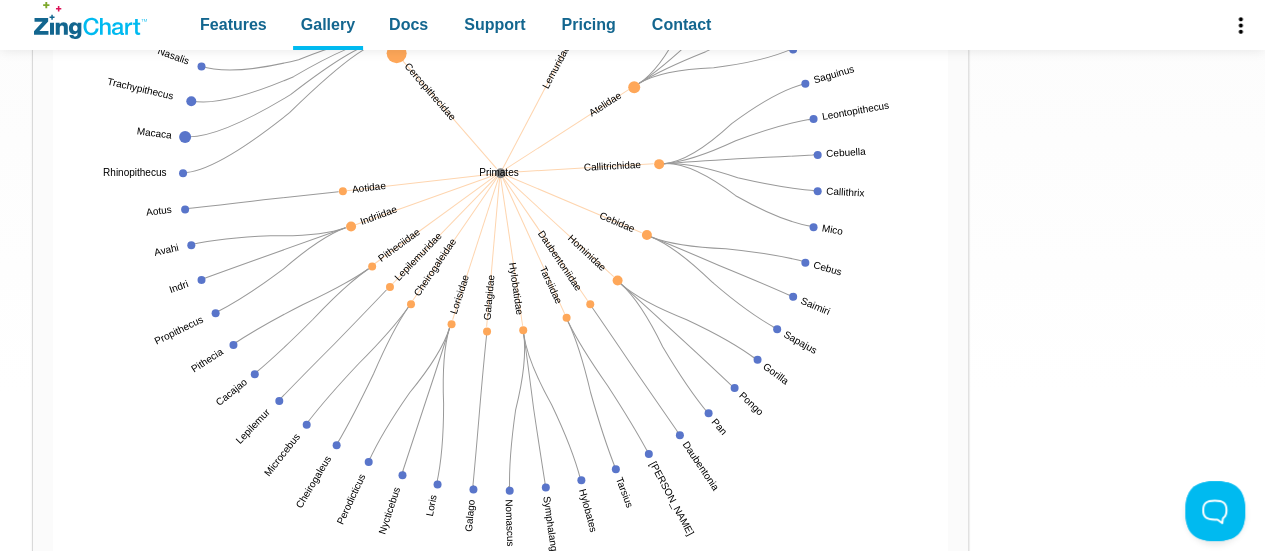 scroll, scrollTop: 600, scrollLeft: 0, axis: vertical 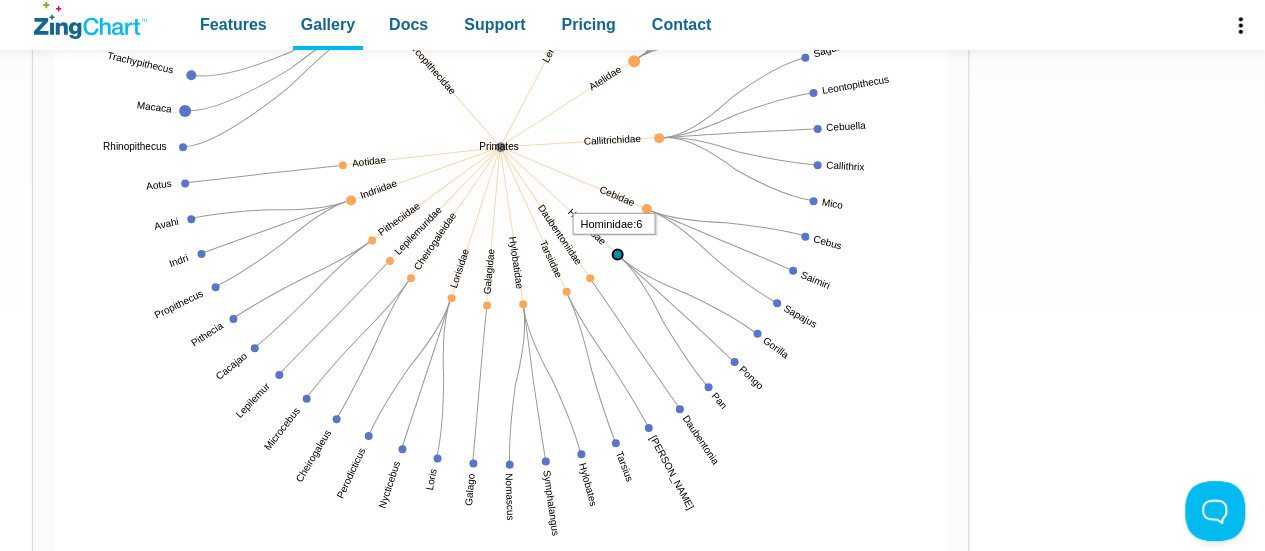 click at bounding box center (53, 597) 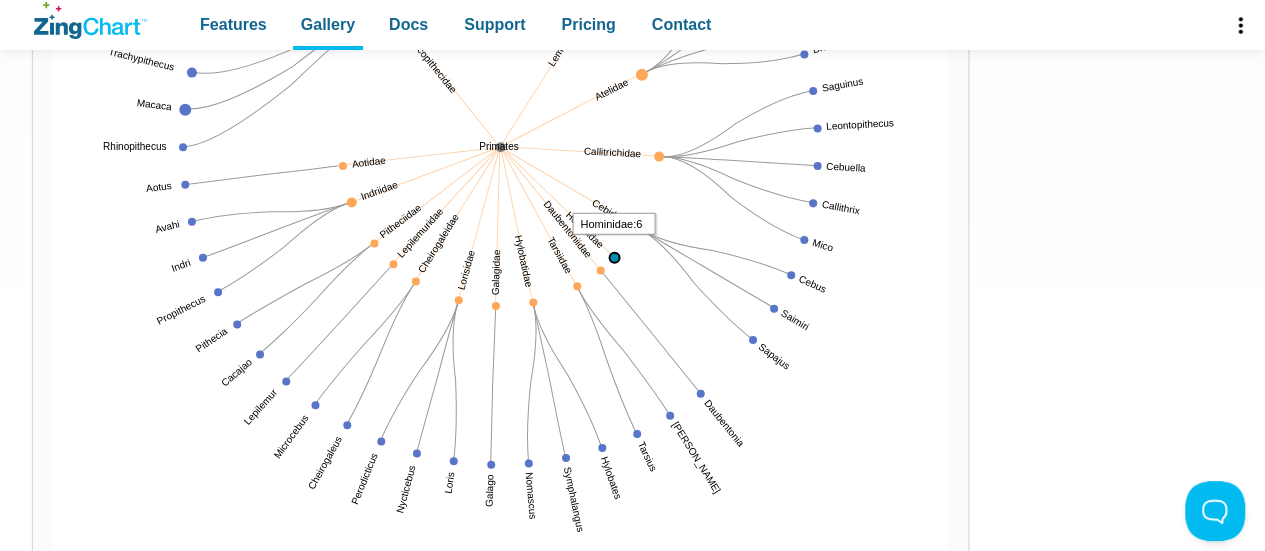click at bounding box center (53, 597) 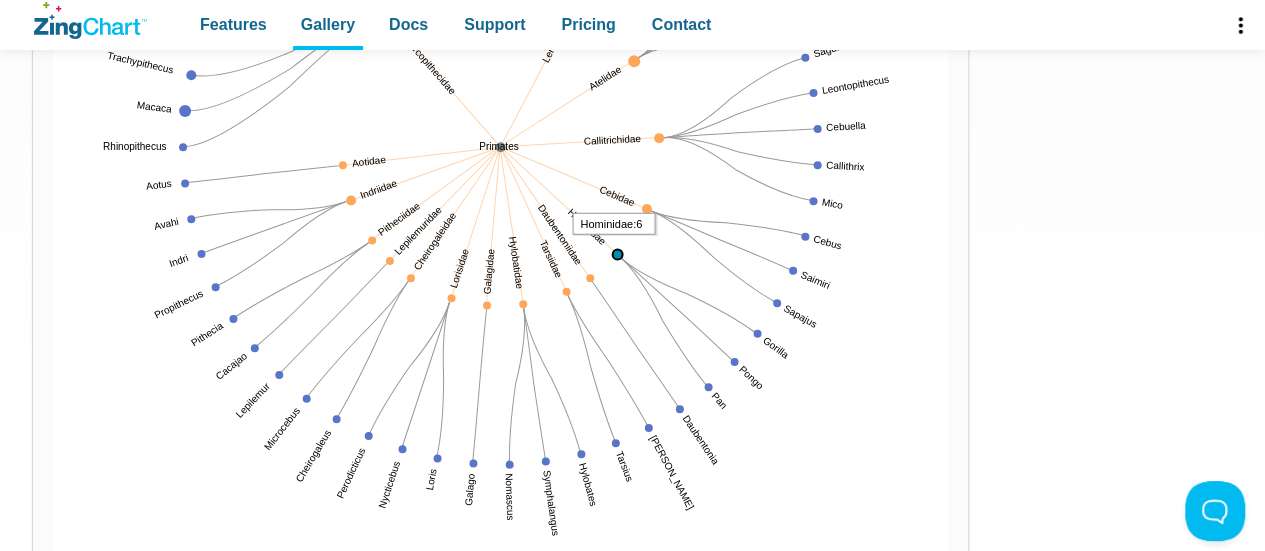 click at bounding box center [53, 597] 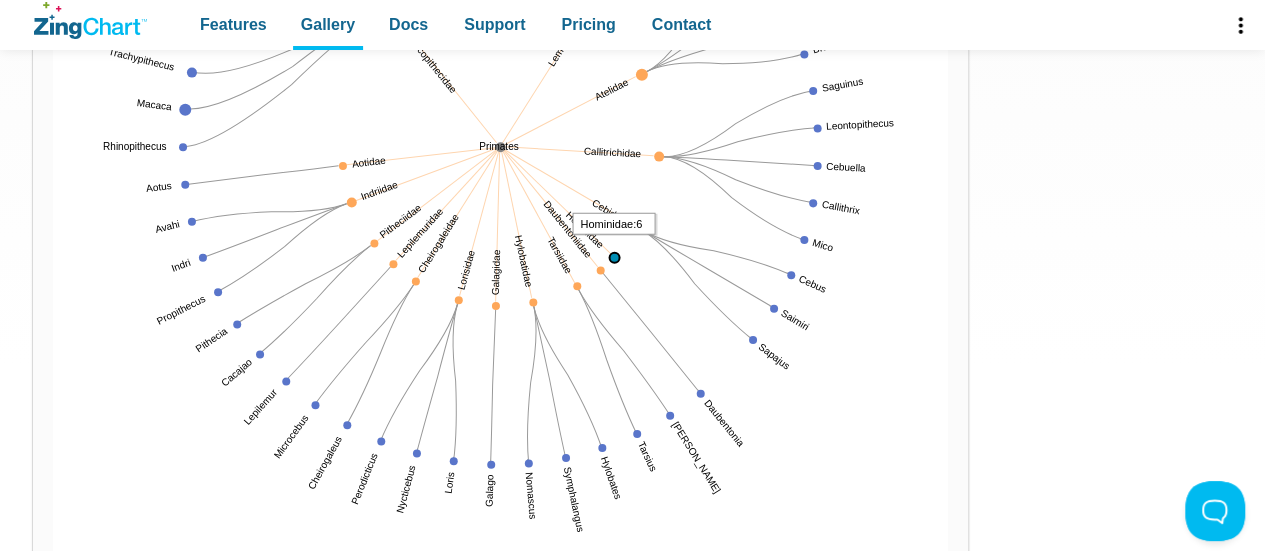 click at bounding box center [53, 597] 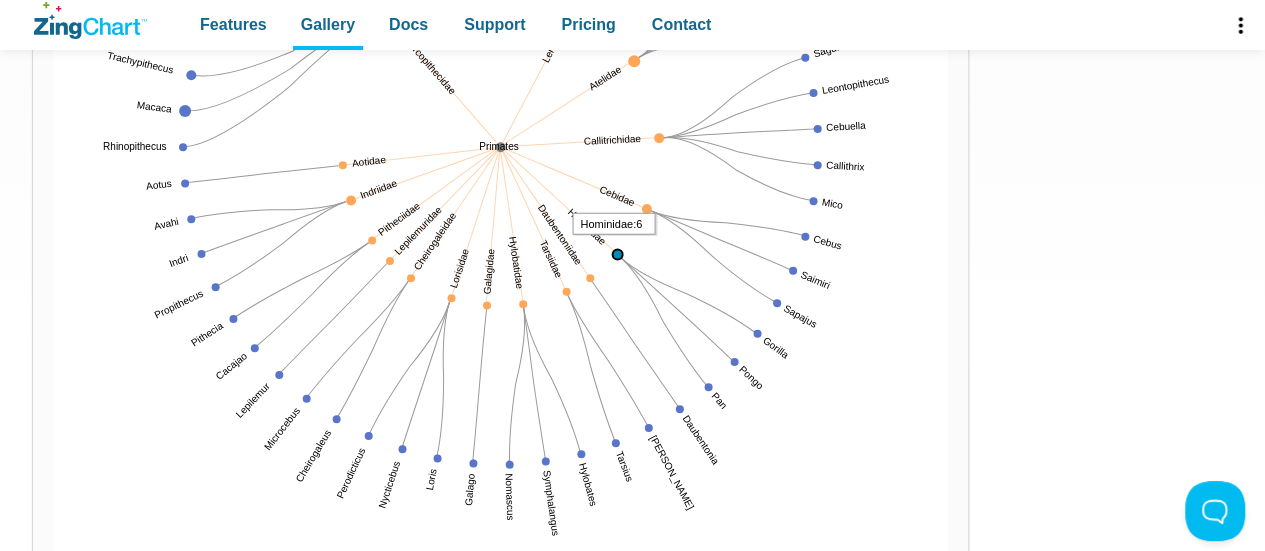 click at bounding box center (53, 597) 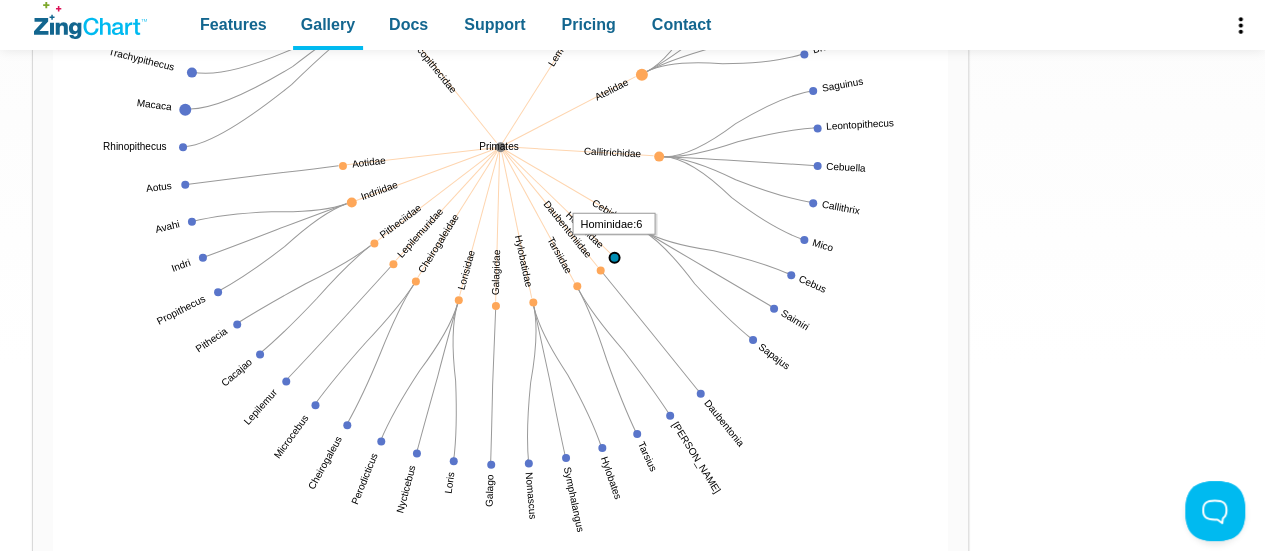 click at bounding box center (53, 597) 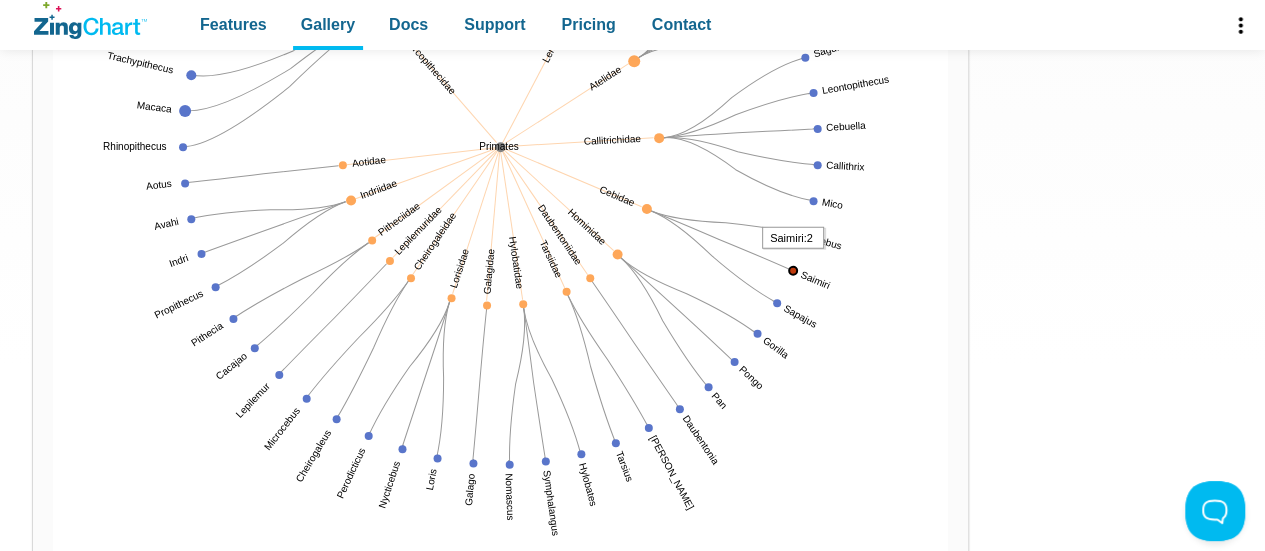 click at bounding box center (53, 597) 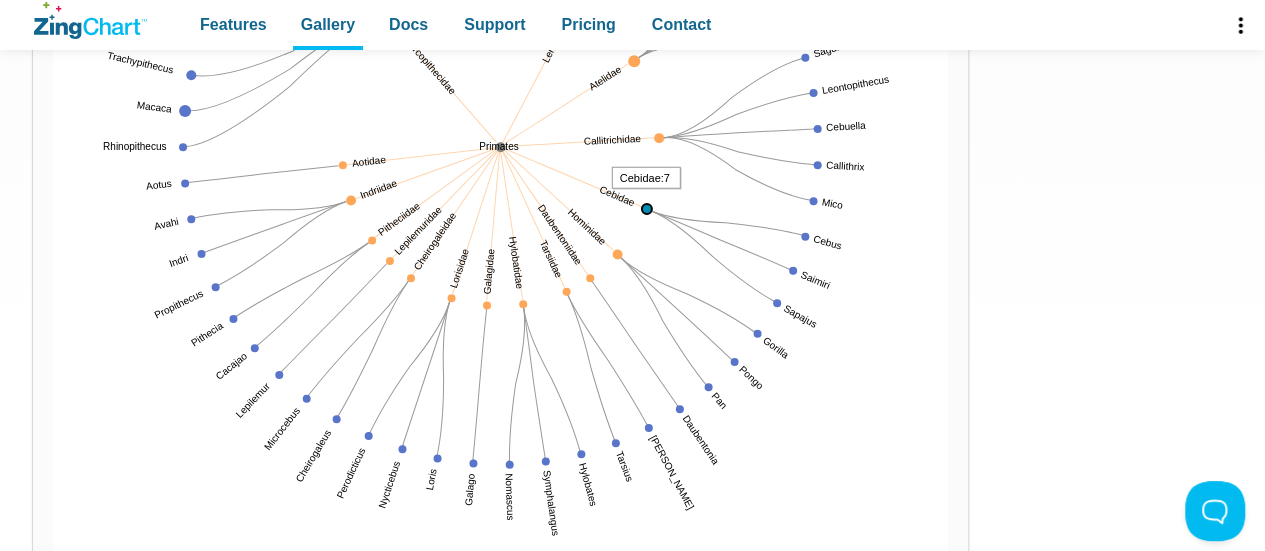 click at bounding box center [53, 597] 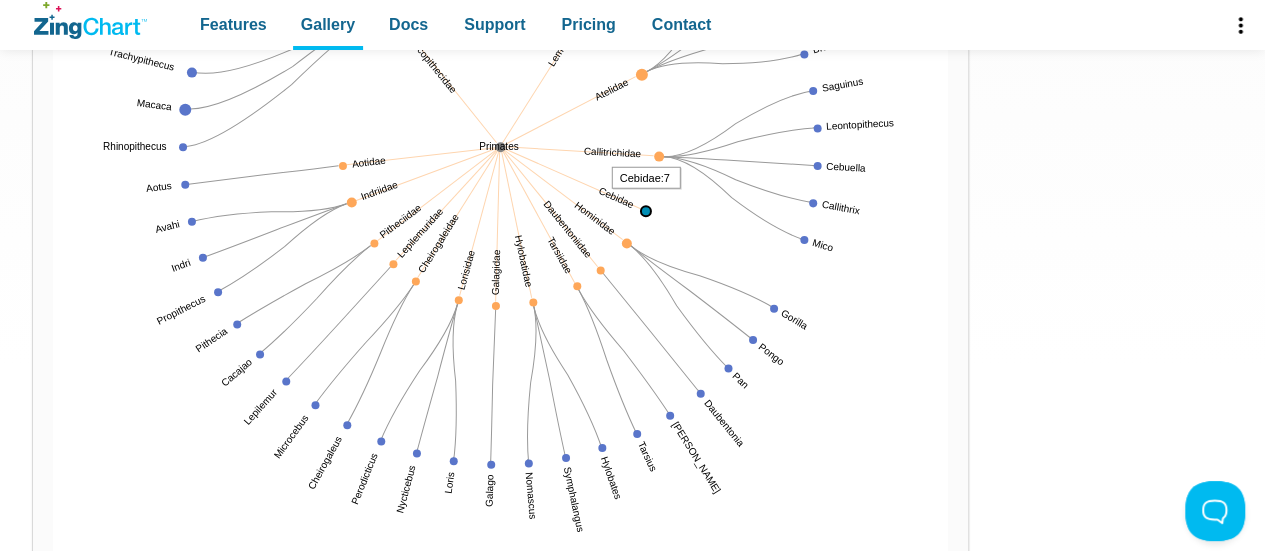 click at bounding box center (53, 597) 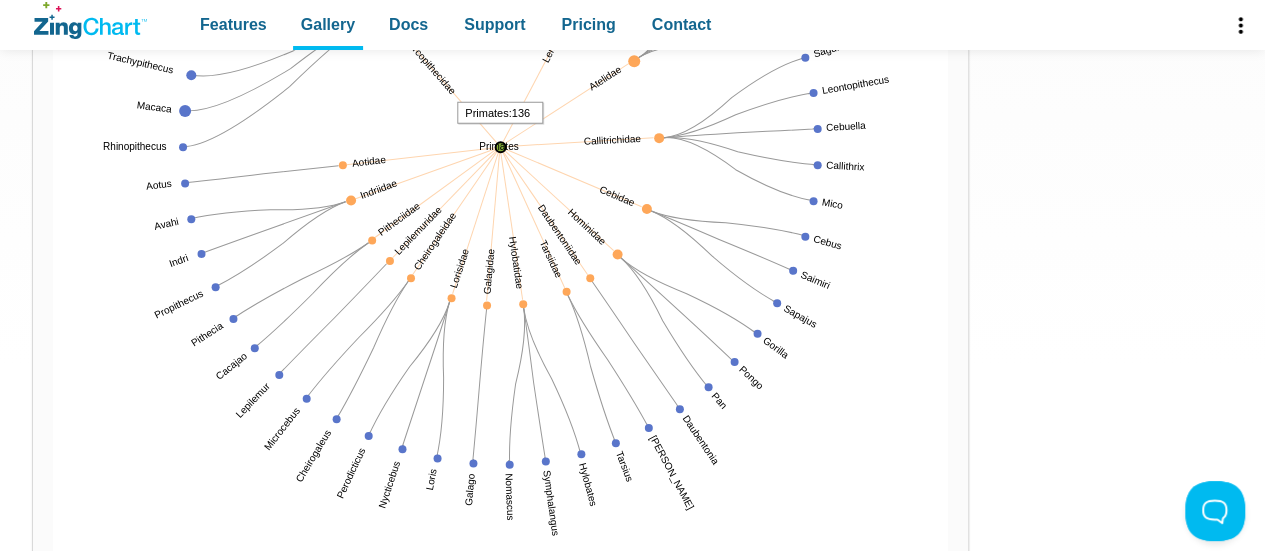 click at bounding box center (53, 597) 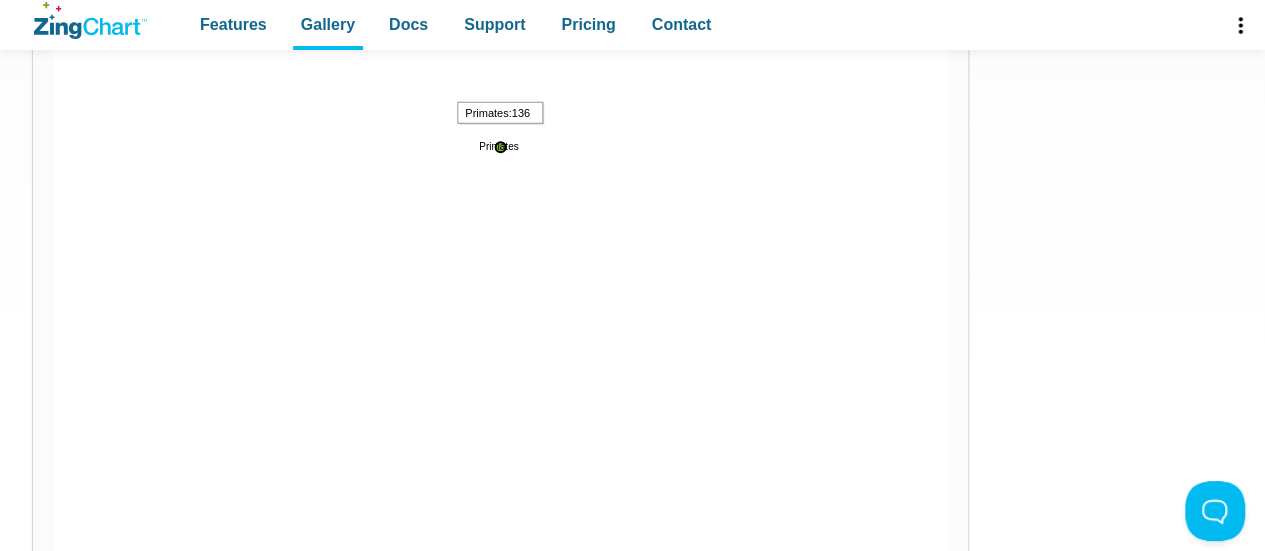click at bounding box center (53, 597) 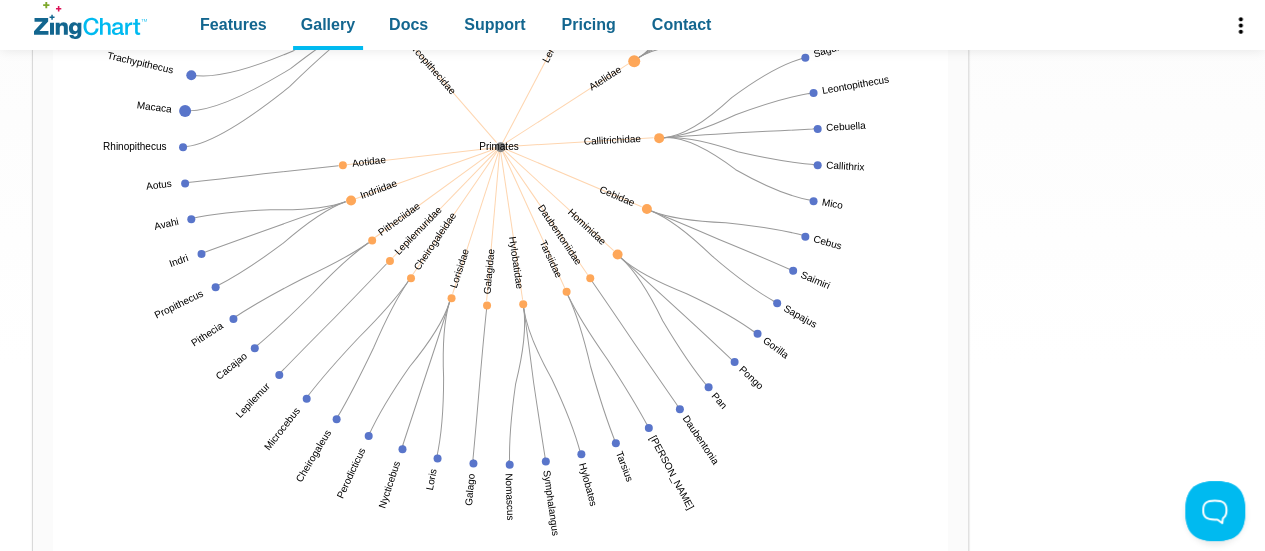 click at bounding box center (500, 147) 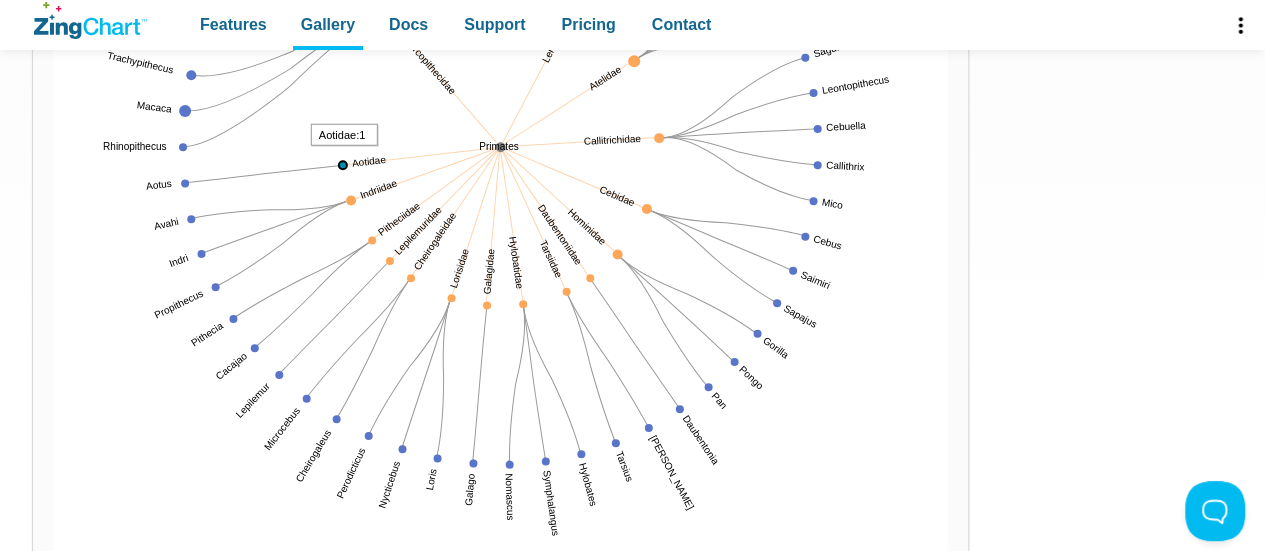 click at bounding box center (53, 597) 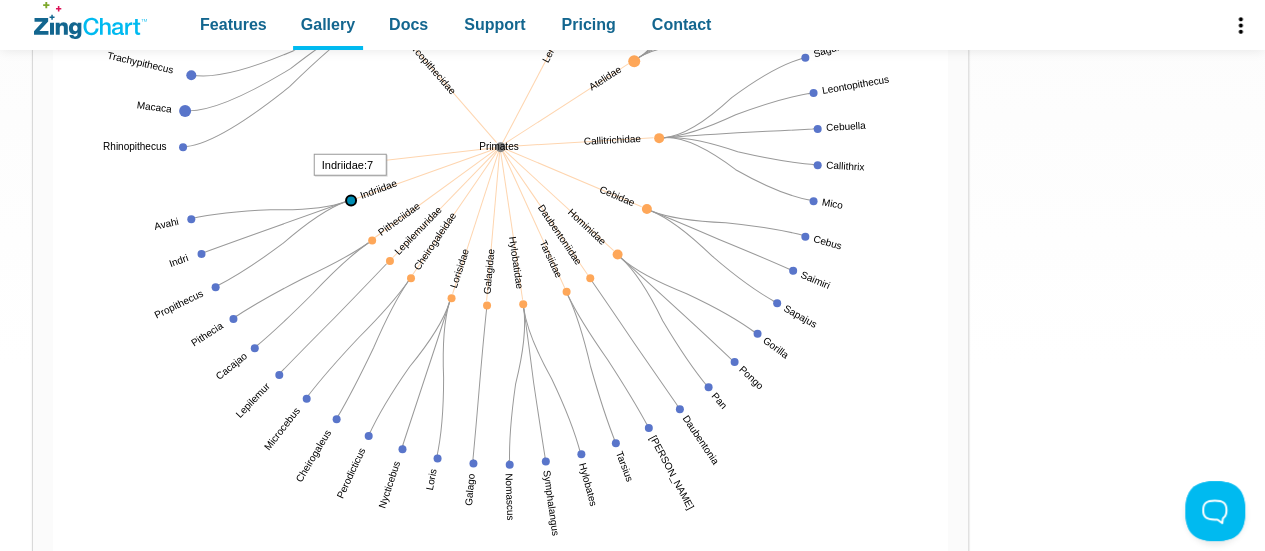 click at bounding box center (53, 597) 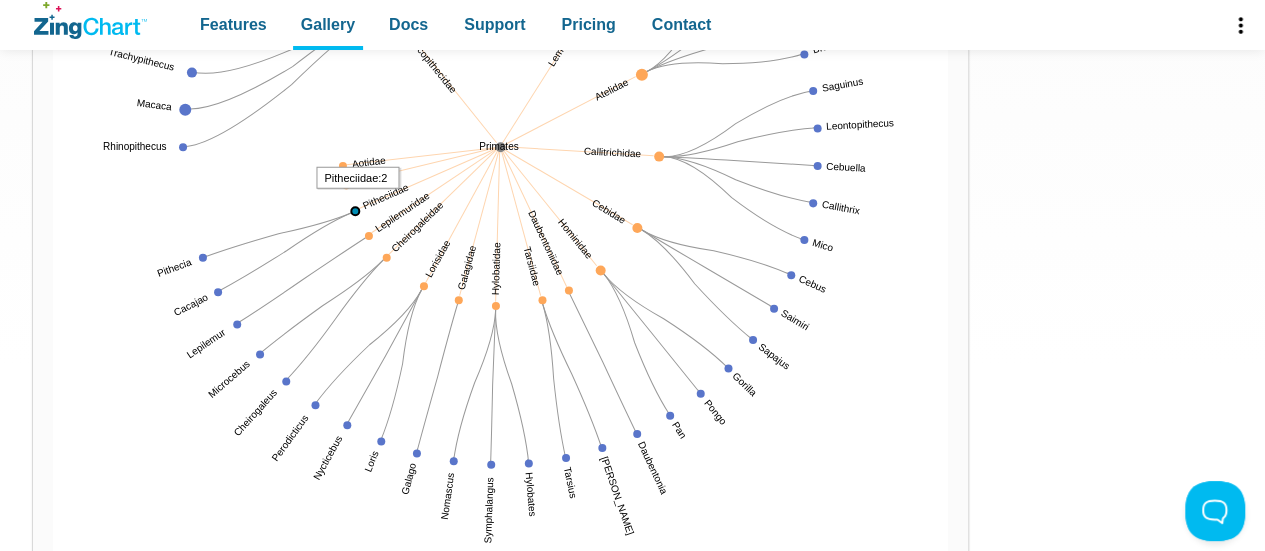 click at bounding box center (53, 597) 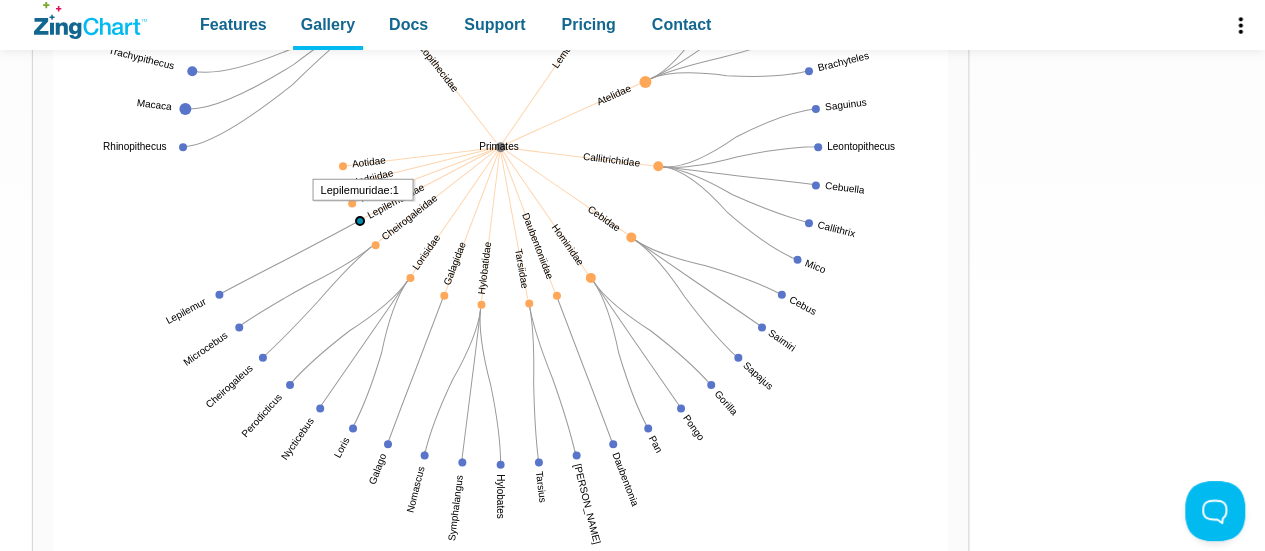 click at bounding box center (53, 597) 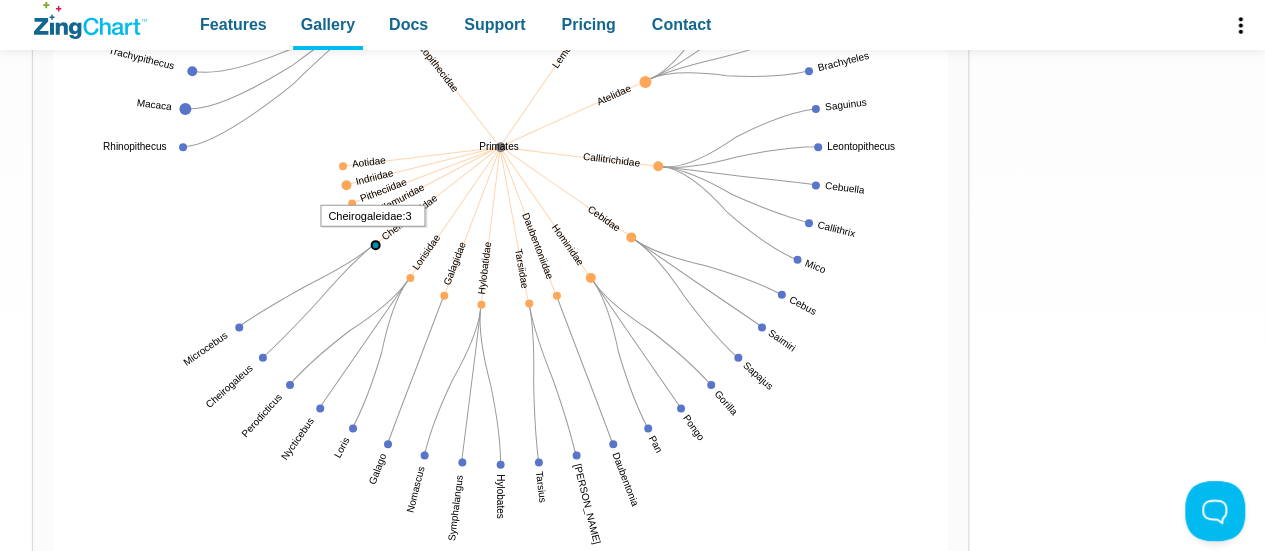 click at bounding box center [53, 597] 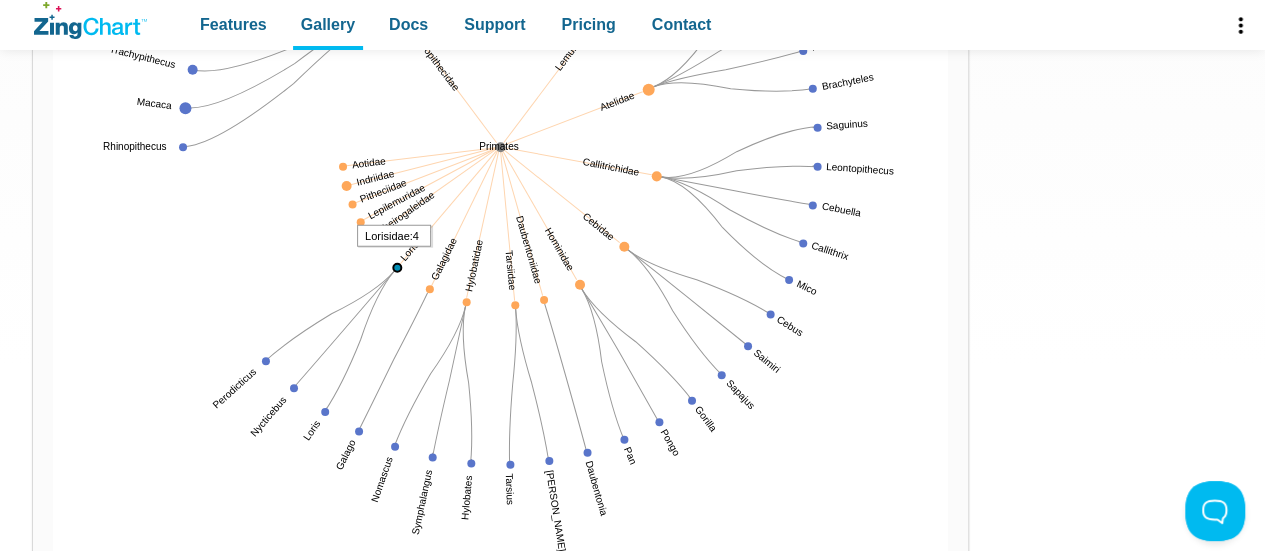 click at bounding box center [53, 597] 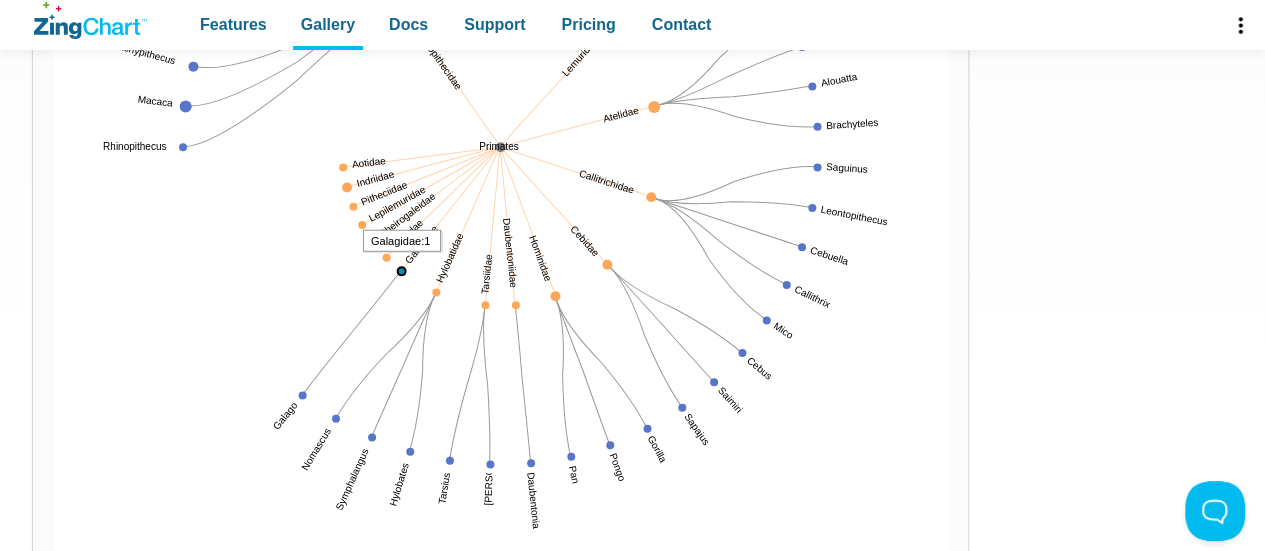 click at bounding box center (53, 597) 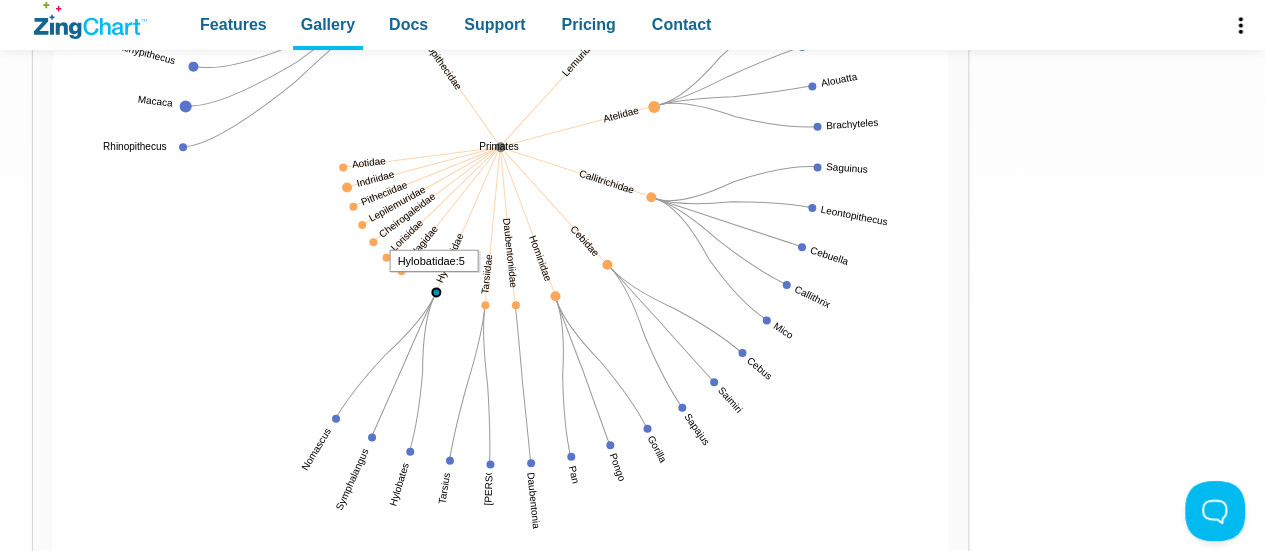 click at bounding box center (53, 597) 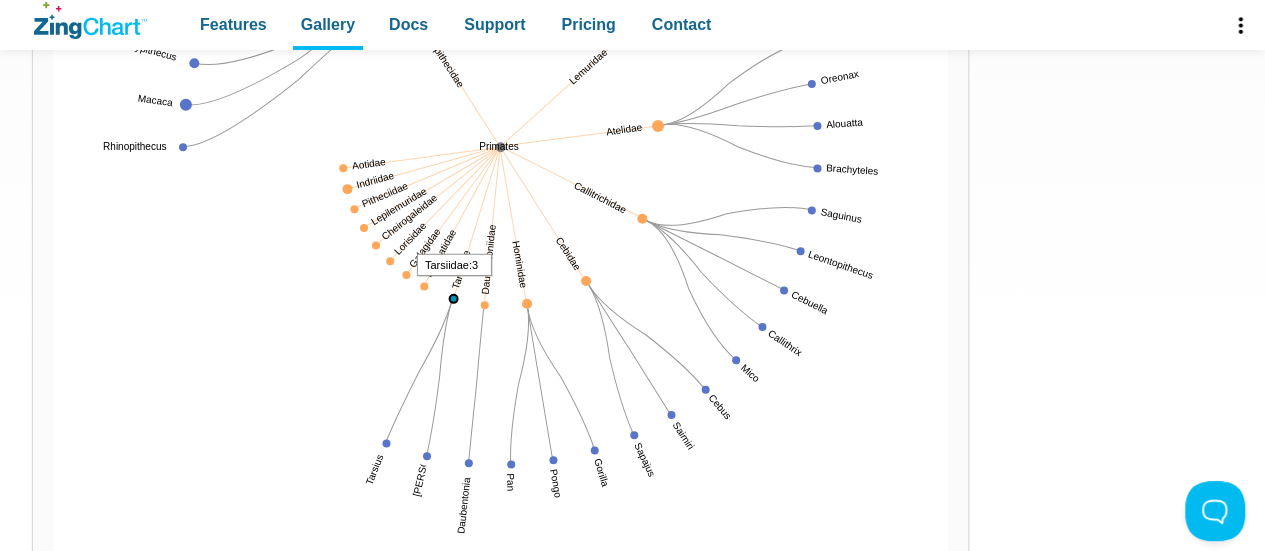 click at bounding box center [53, 597] 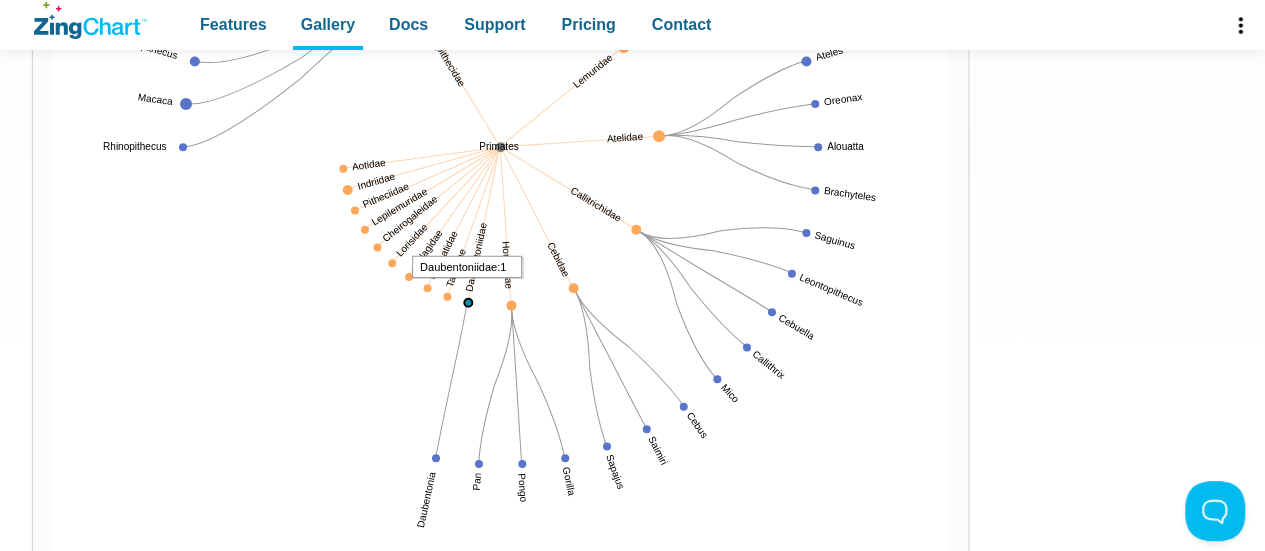 click at bounding box center (53, 597) 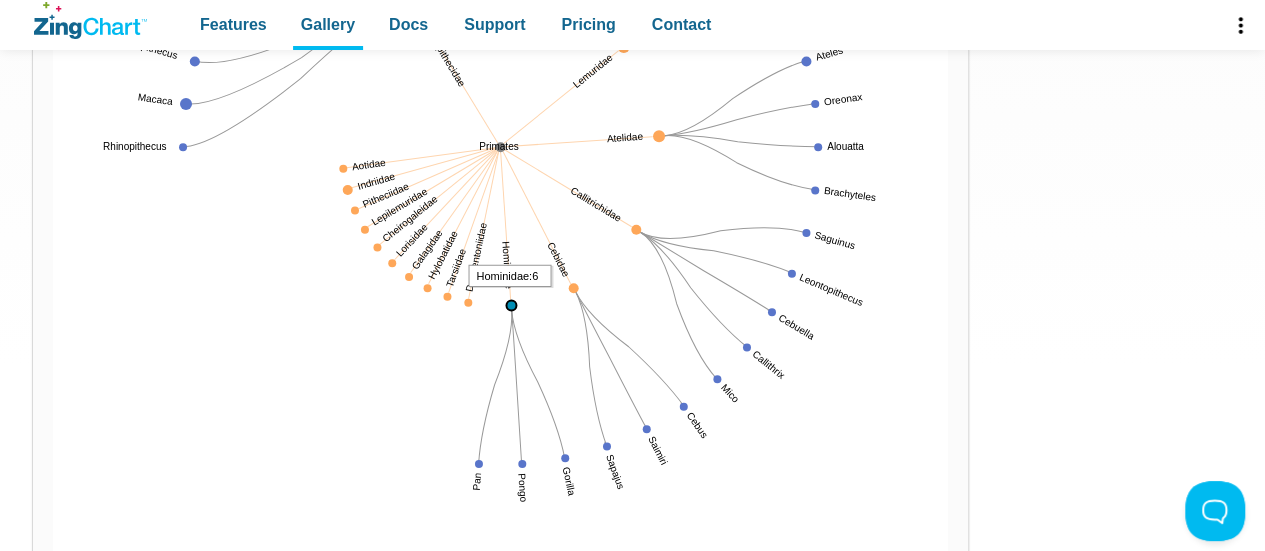 click at bounding box center (53, 597) 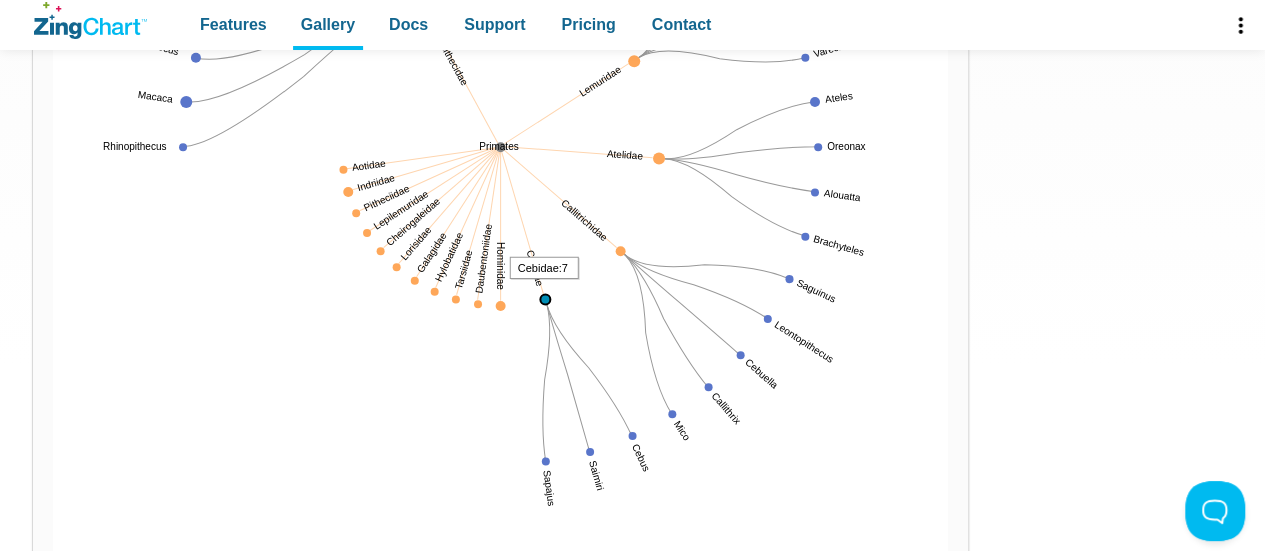 click at bounding box center [53, 597] 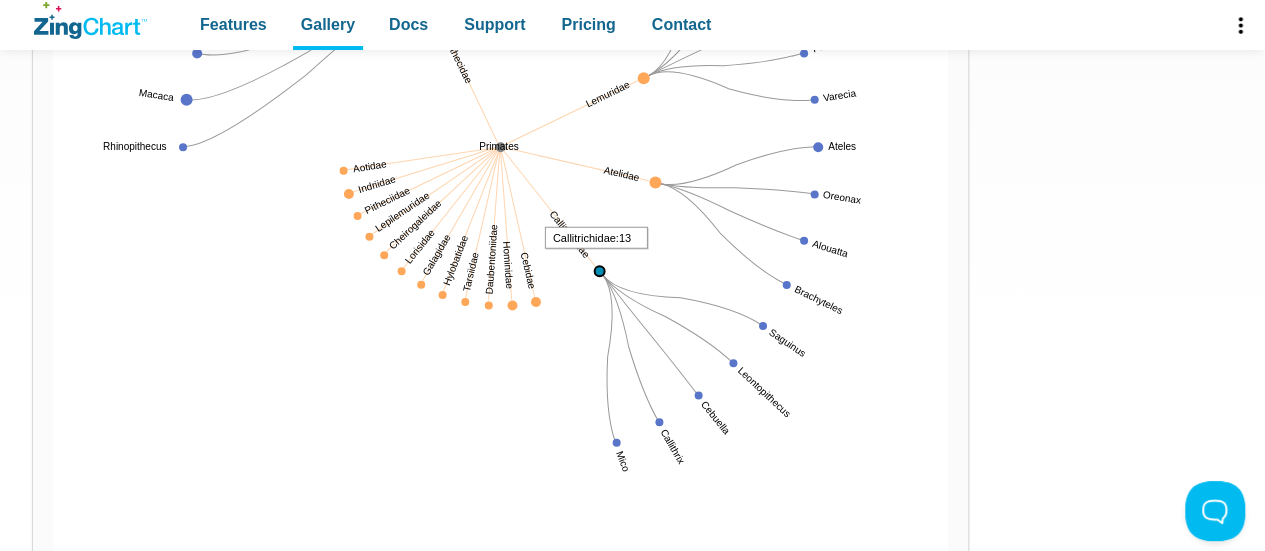 click at bounding box center [53, 597] 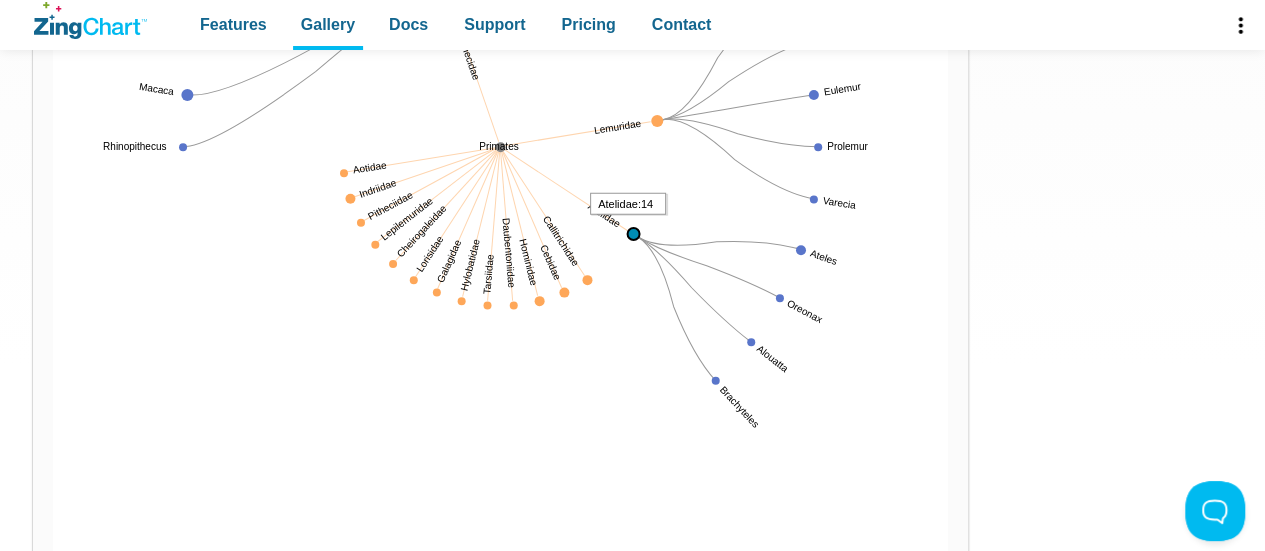 click at bounding box center (53, 597) 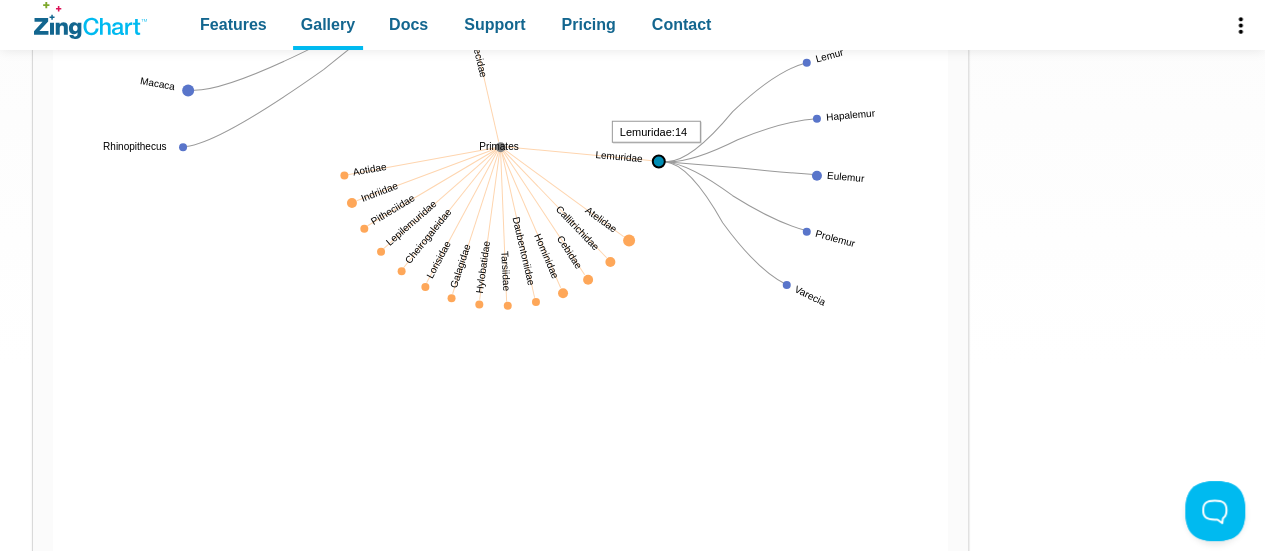 click at bounding box center (53, 597) 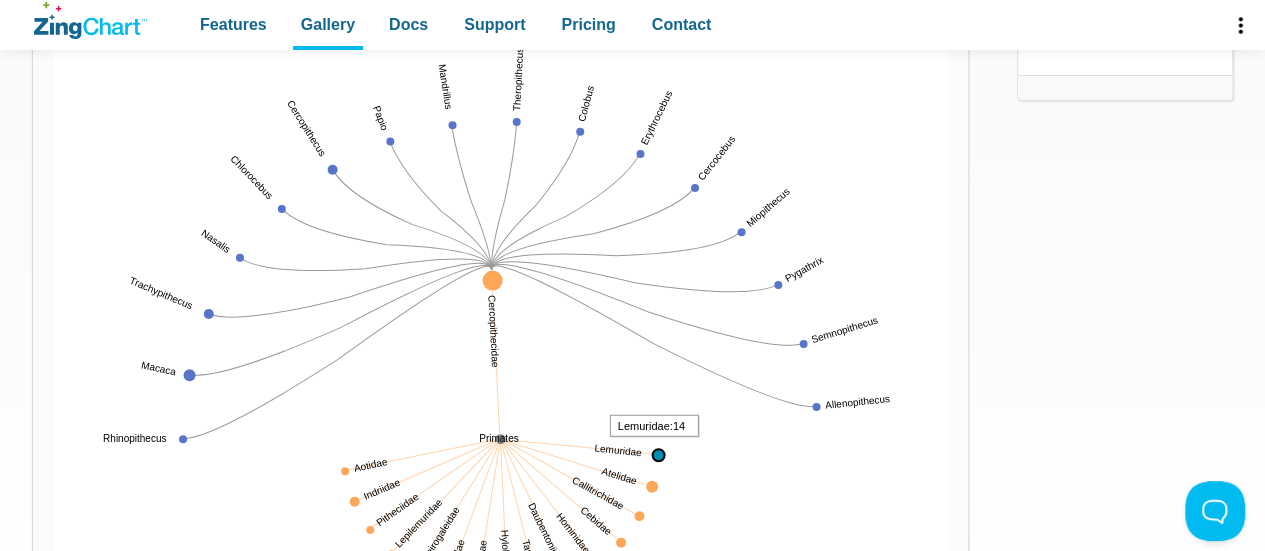 scroll, scrollTop: 300, scrollLeft: 0, axis: vertical 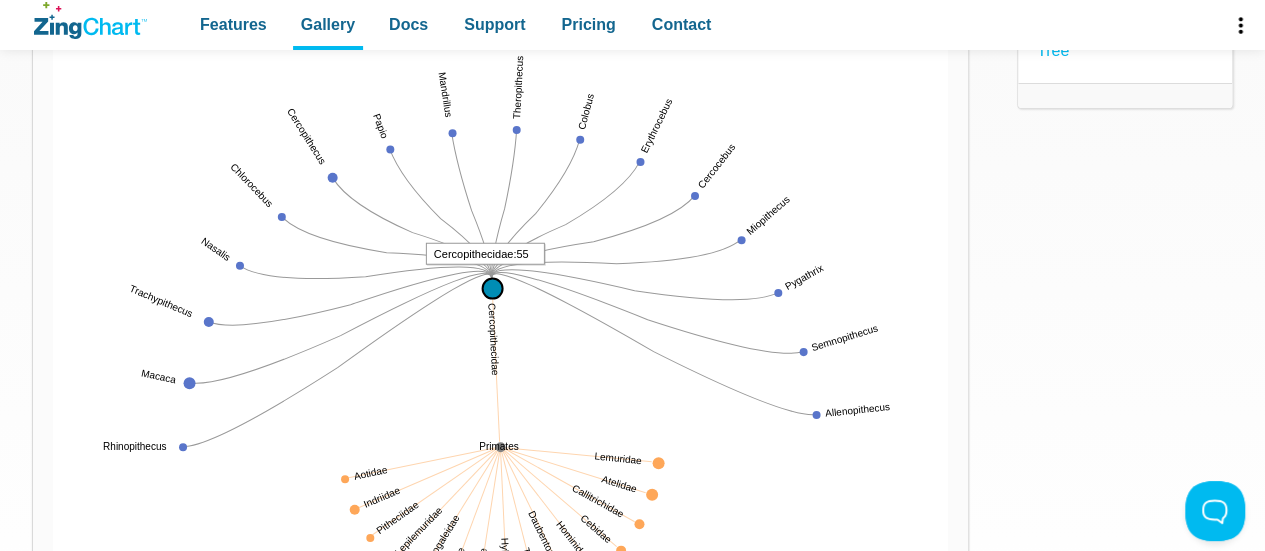click at bounding box center [53, 897] 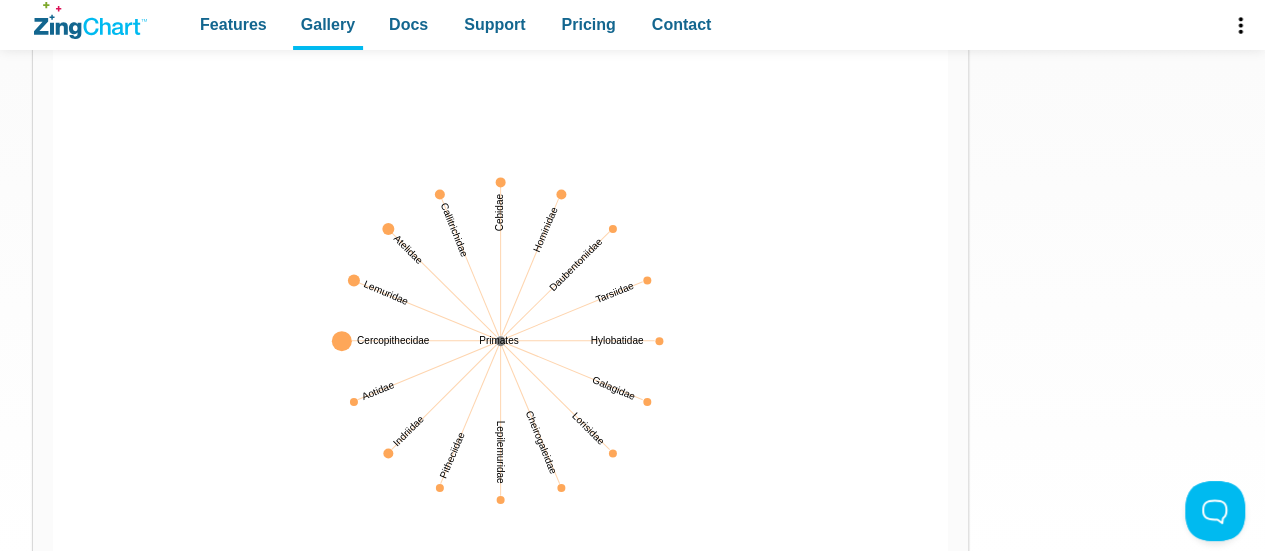 scroll, scrollTop: 600, scrollLeft: 0, axis: vertical 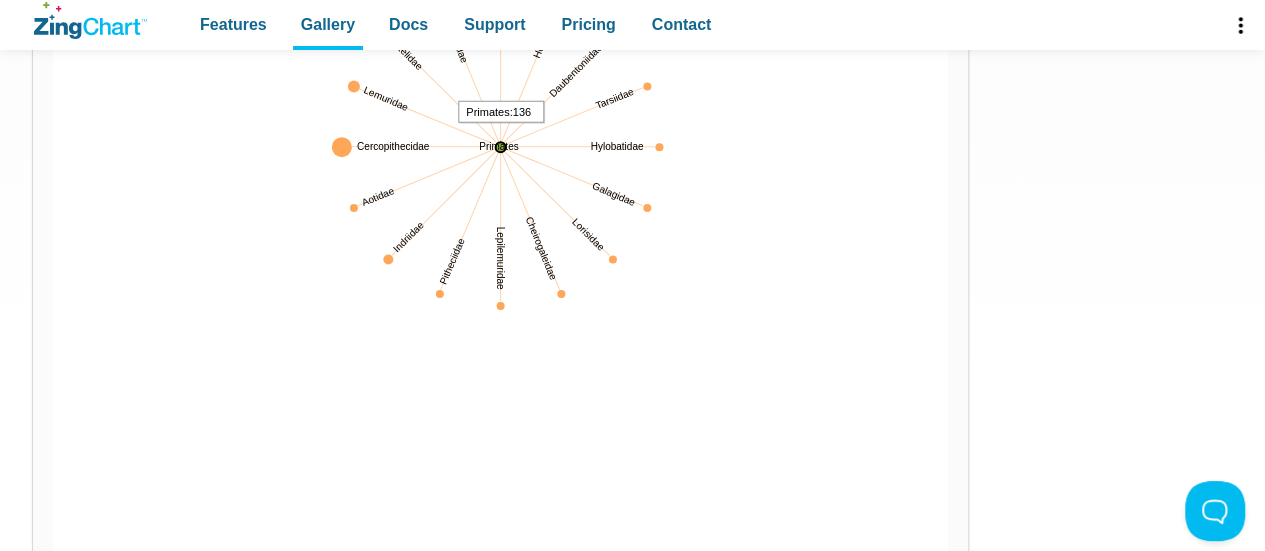 click at bounding box center [53, 597] 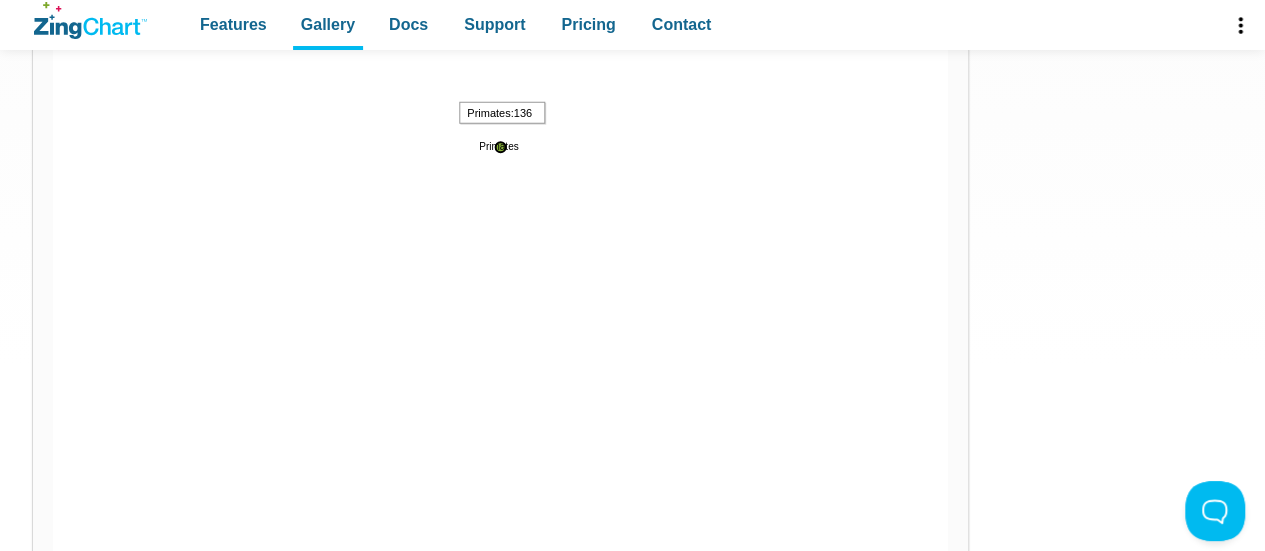 click at bounding box center [53, 597] 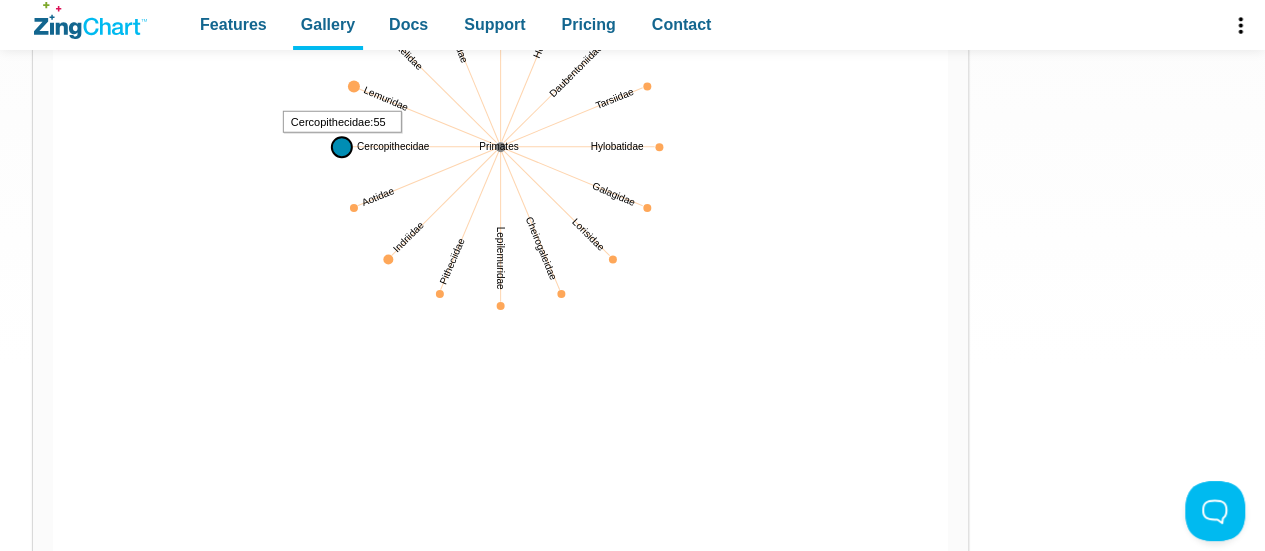 click at bounding box center (53, 597) 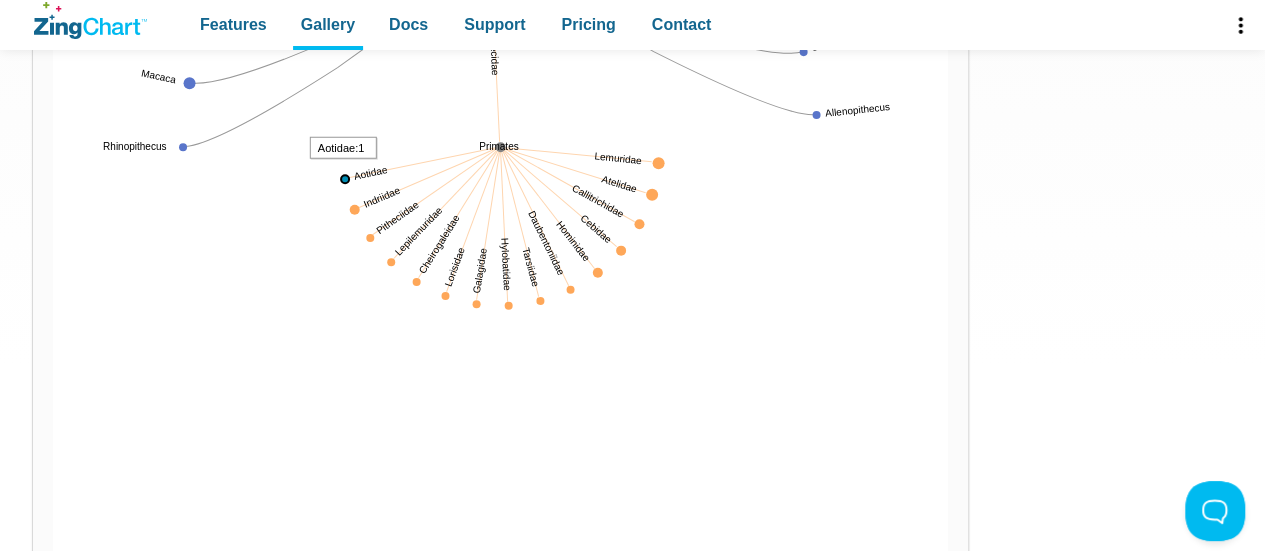 click at bounding box center [53, 597] 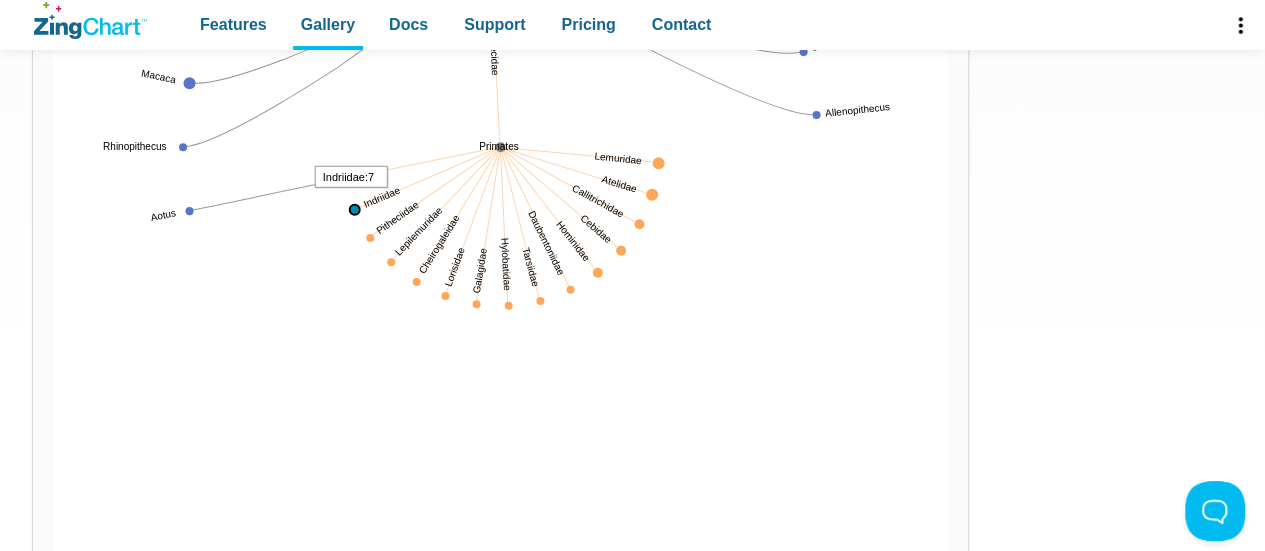 click at bounding box center (53, 597) 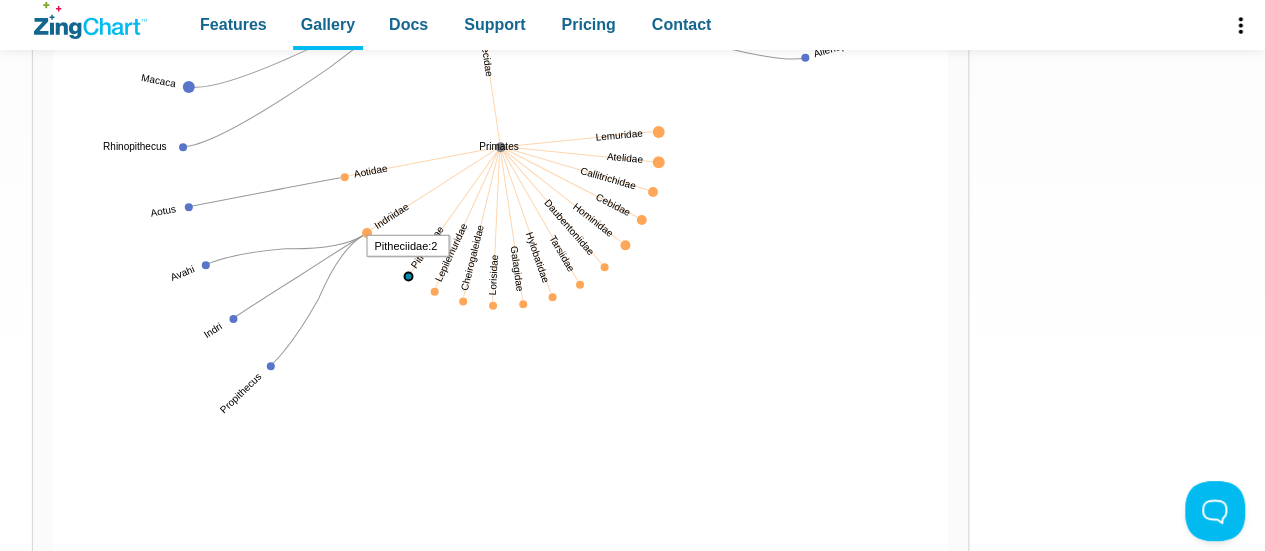 click at bounding box center [53, 597] 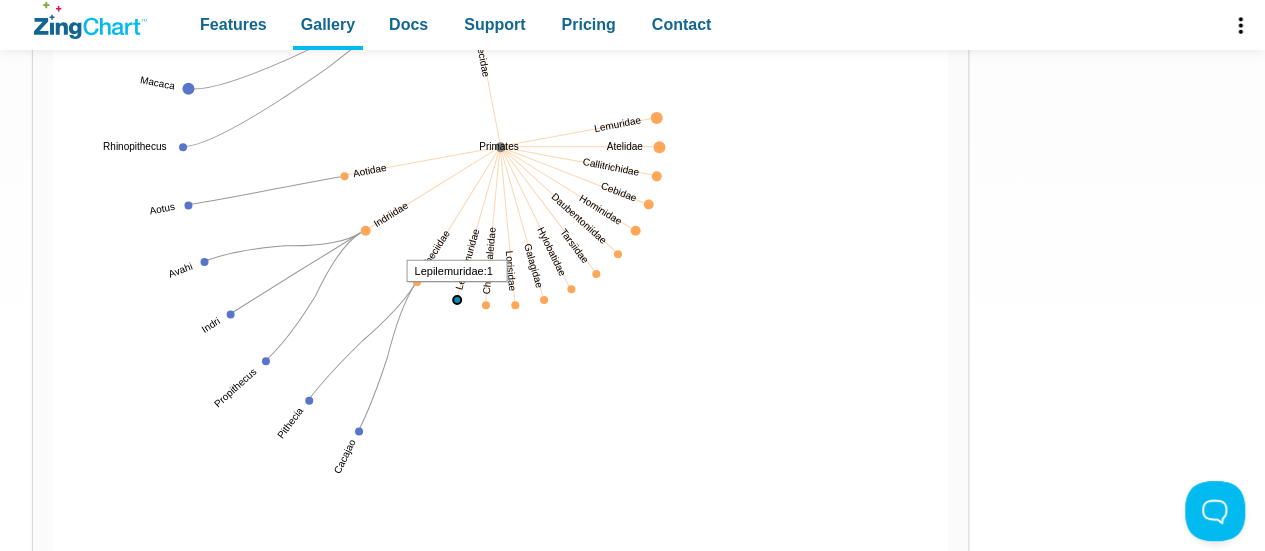 click at bounding box center (53, 597) 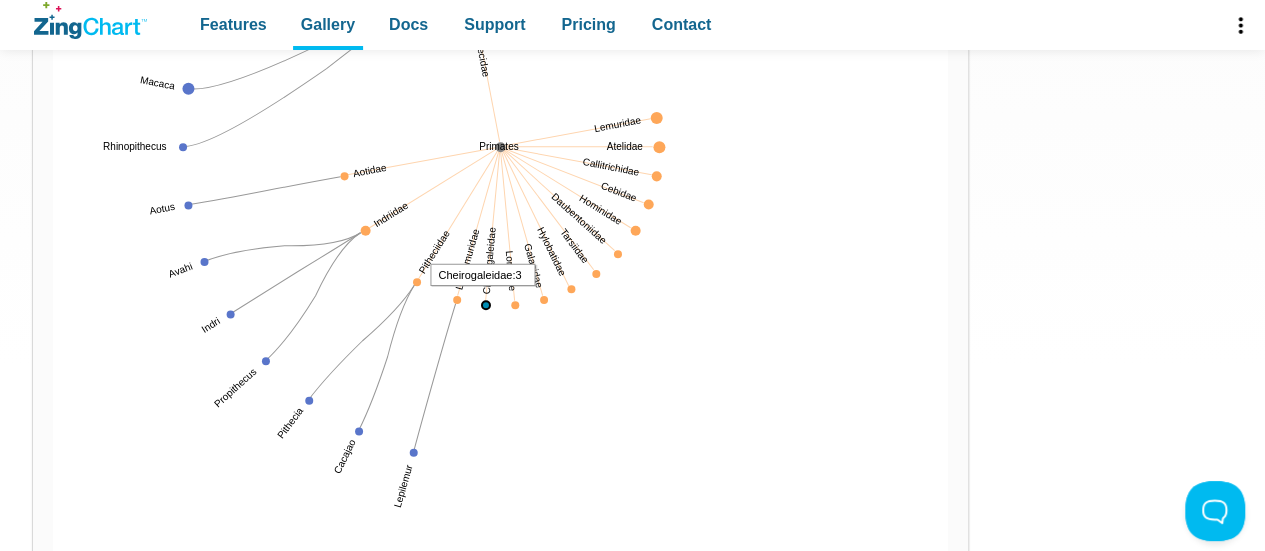 click at bounding box center (53, 597) 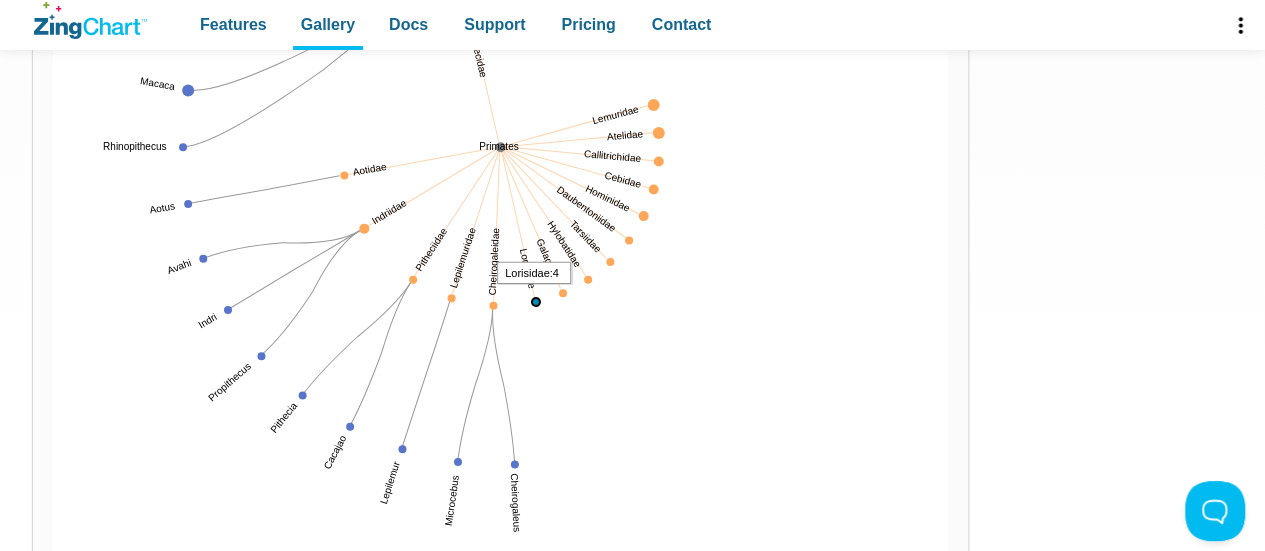 click at bounding box center (53, 597) 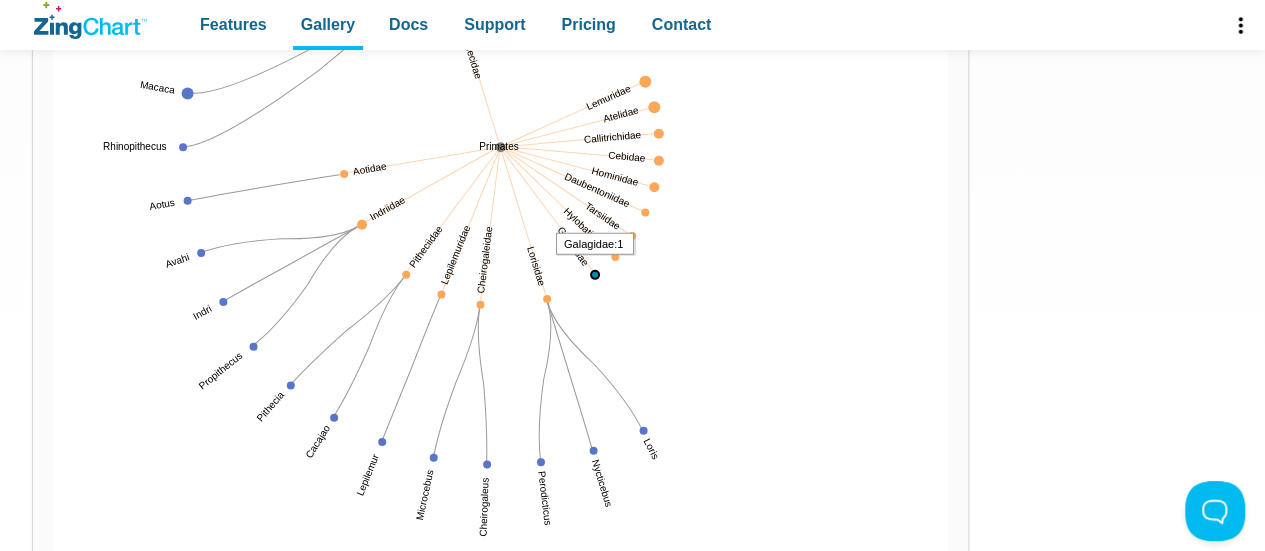 click at bounding box center [53, 597] 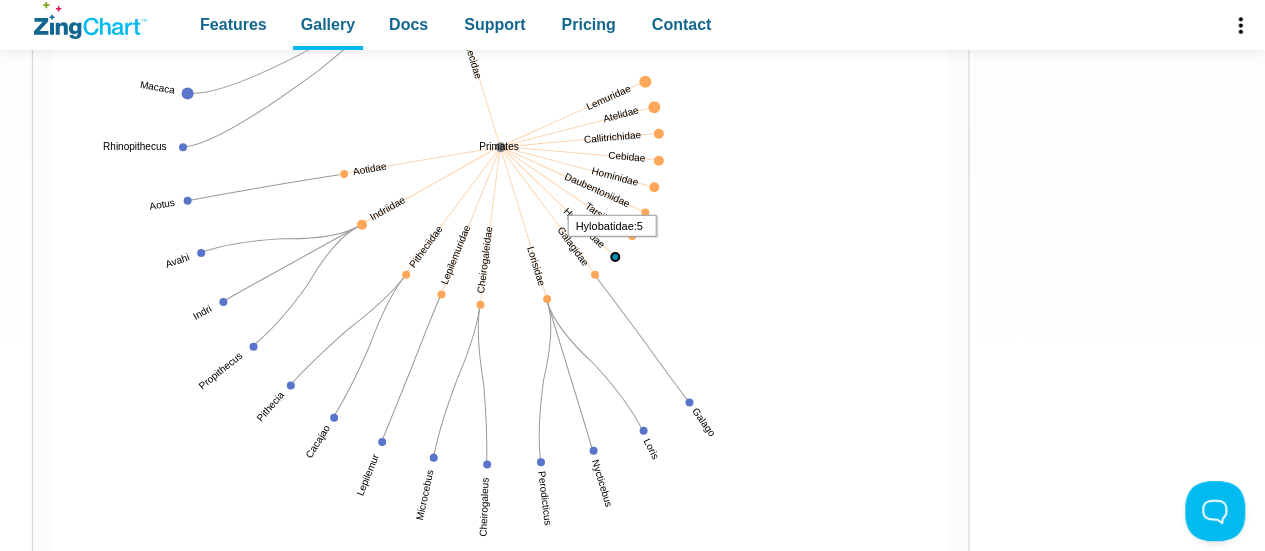 click at bounding box center [53, 597] 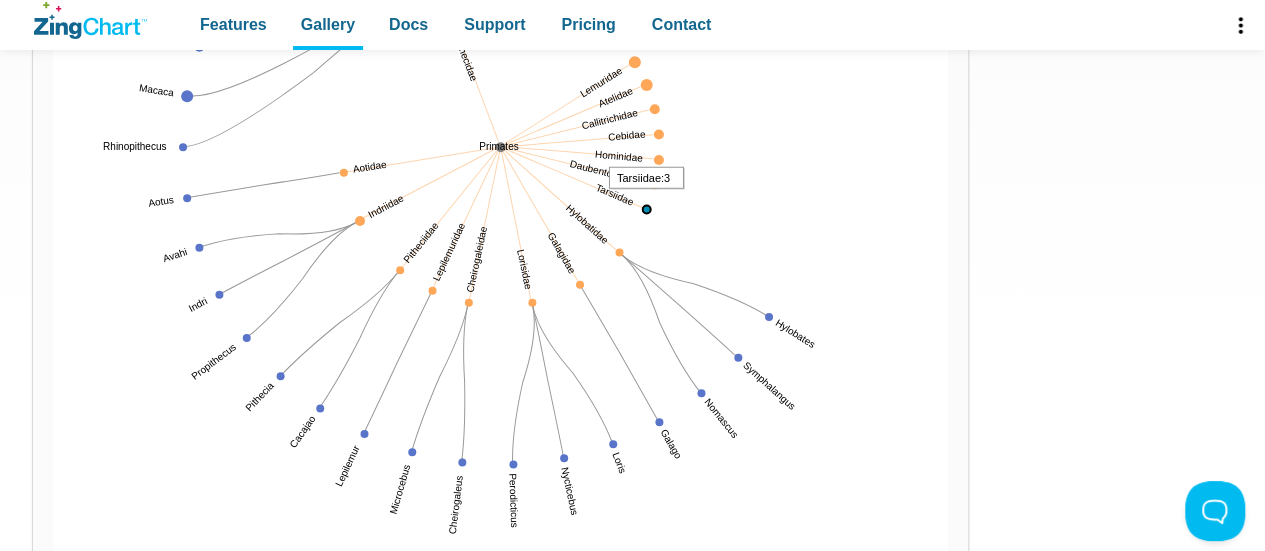 click at bounding box center (53, 597) 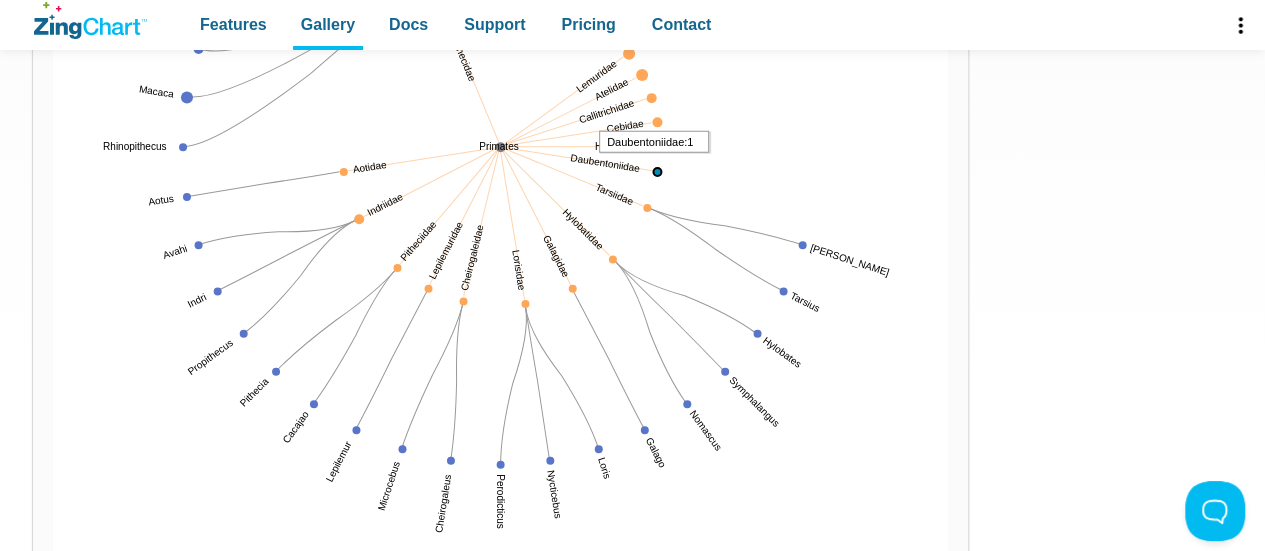 click at bounding box center (53, 597) 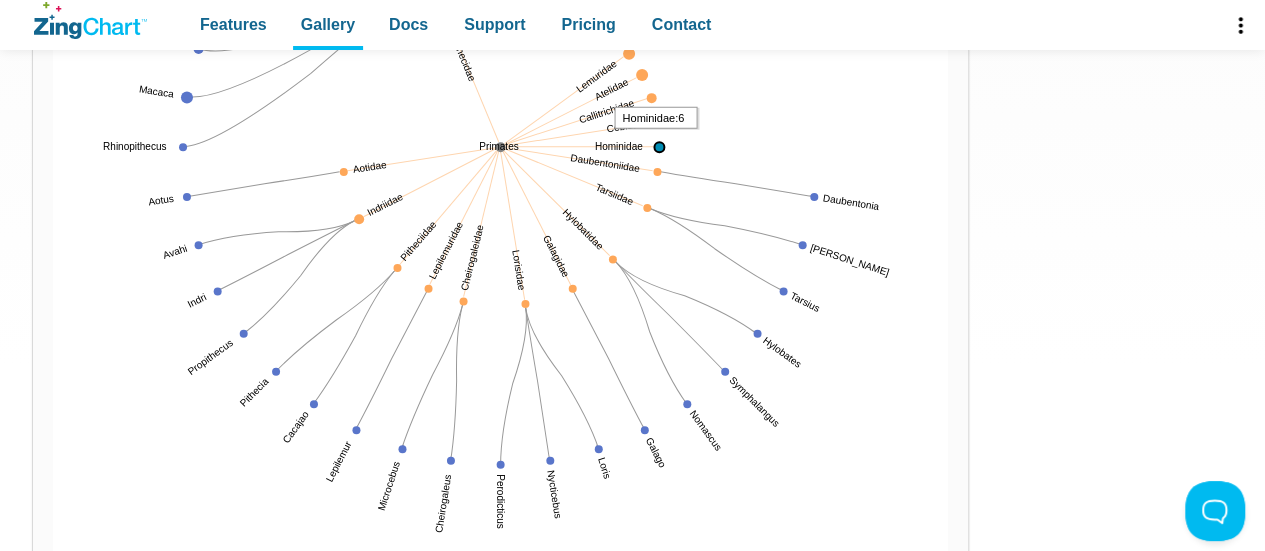click at bounding box center (53, 597) 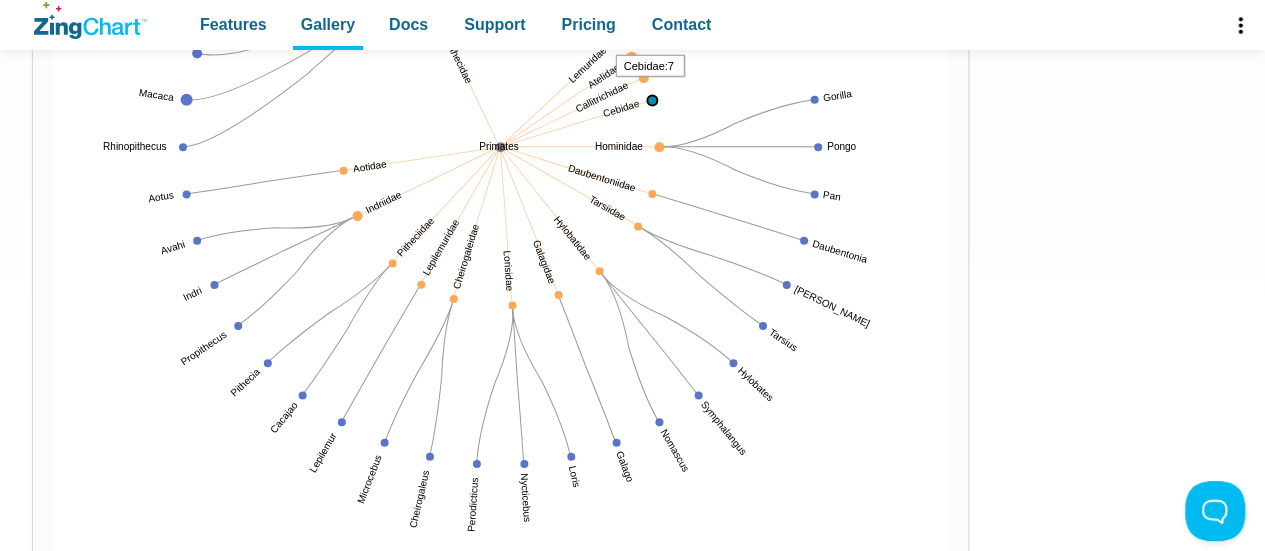 click at bounding box center [53, 597] 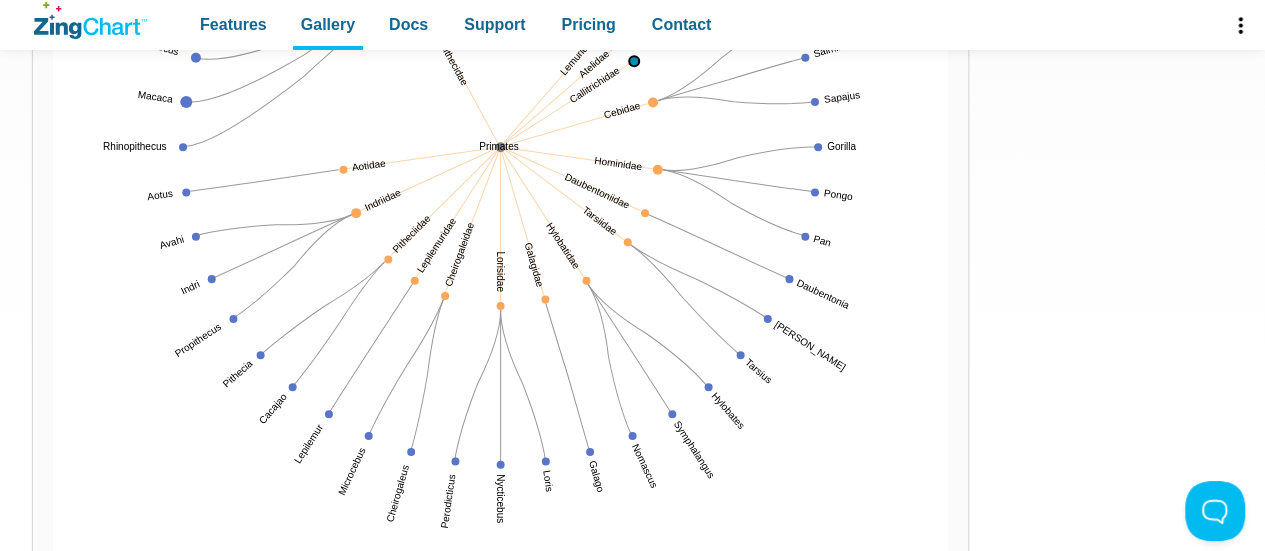 click at bounding box center [53, 597] 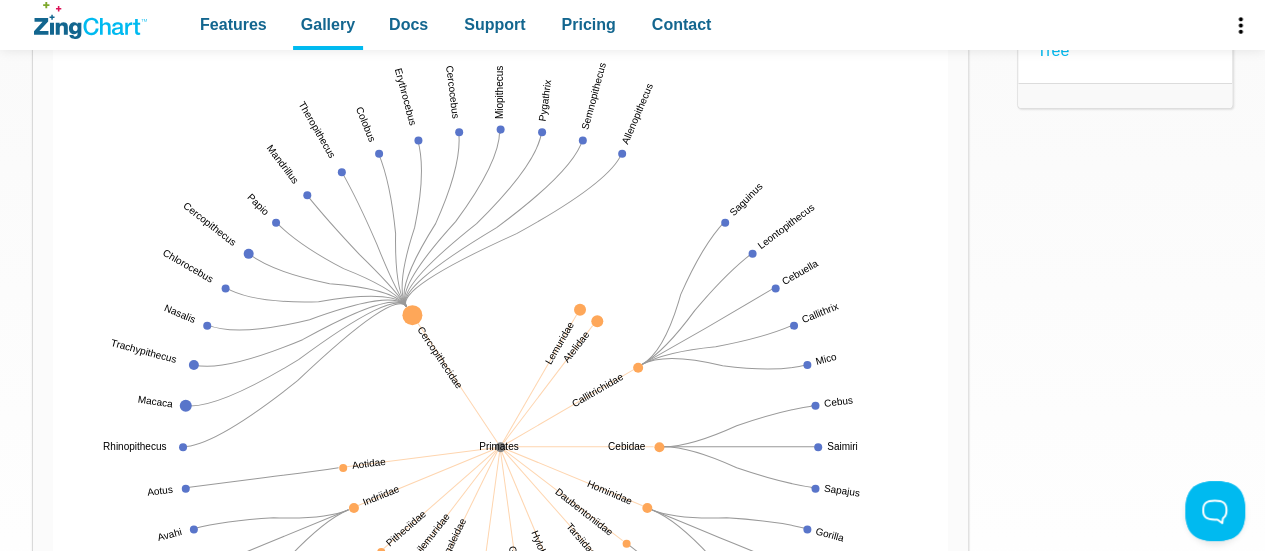 scroll, scrollTop: 300, scrollLeft: 0, axis: vertical 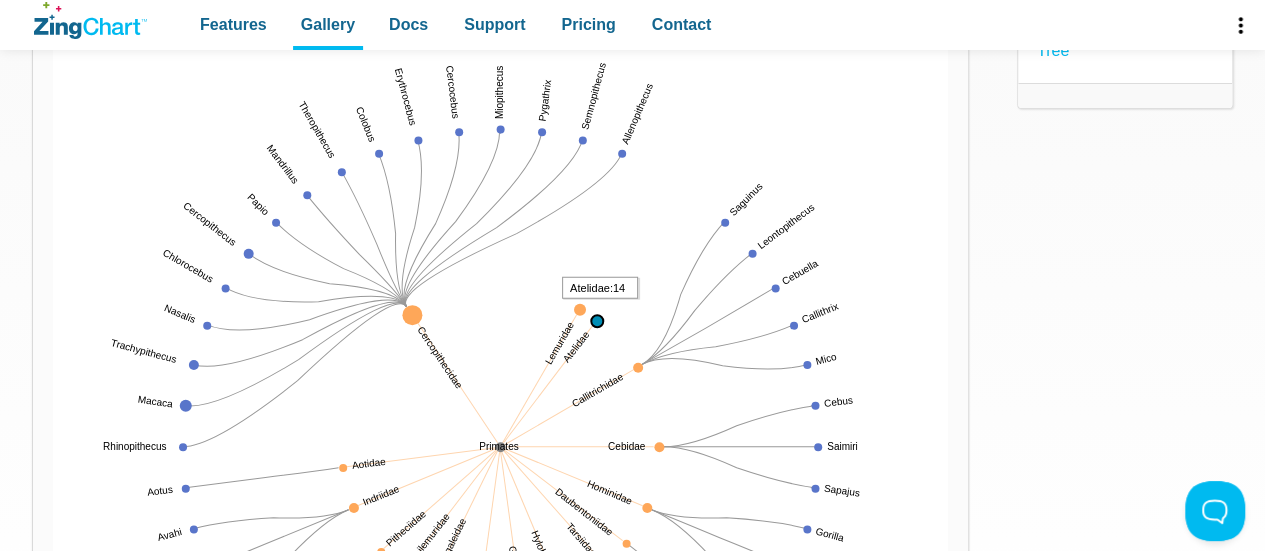 click at bounding box center [53, 897] 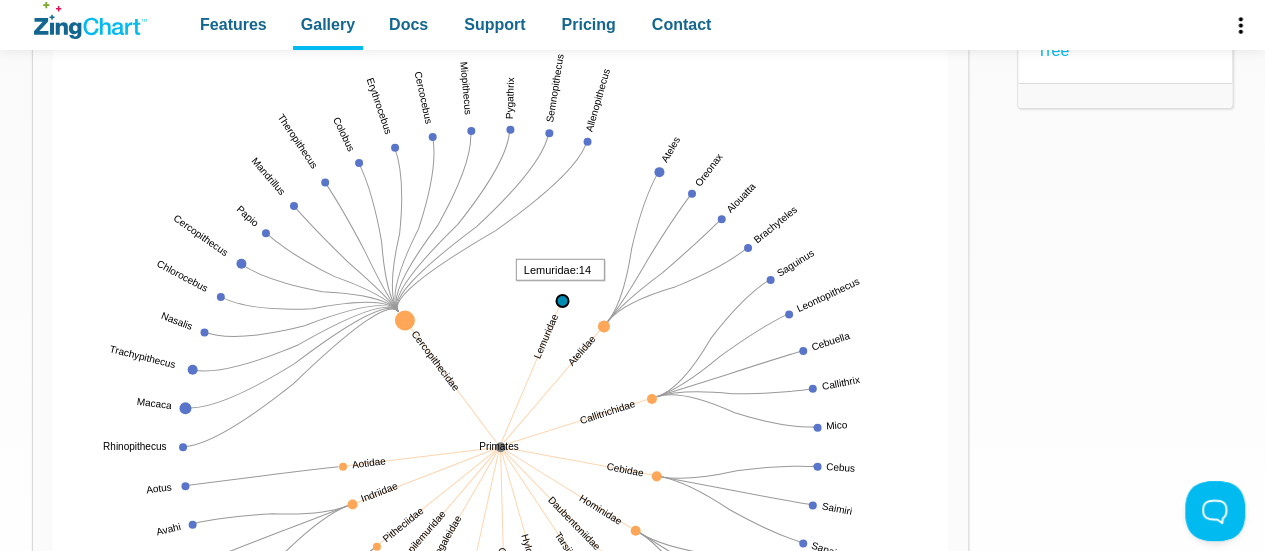 click at bounding box center [53, 897] 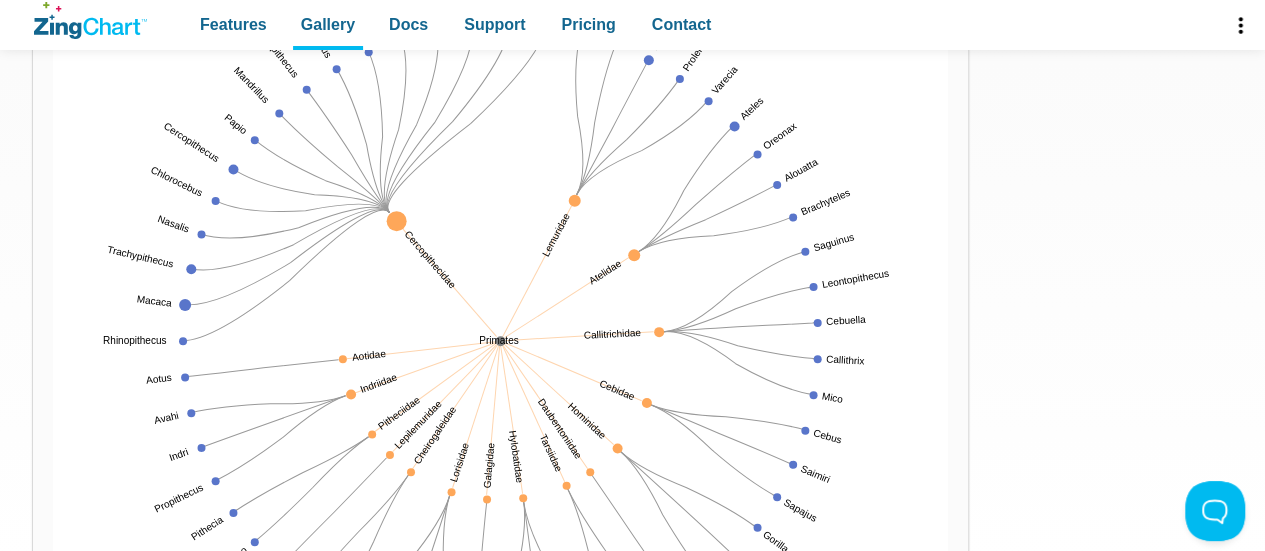 scroll, scrollTop: 400, scrollLeft: 0, axis: vertical 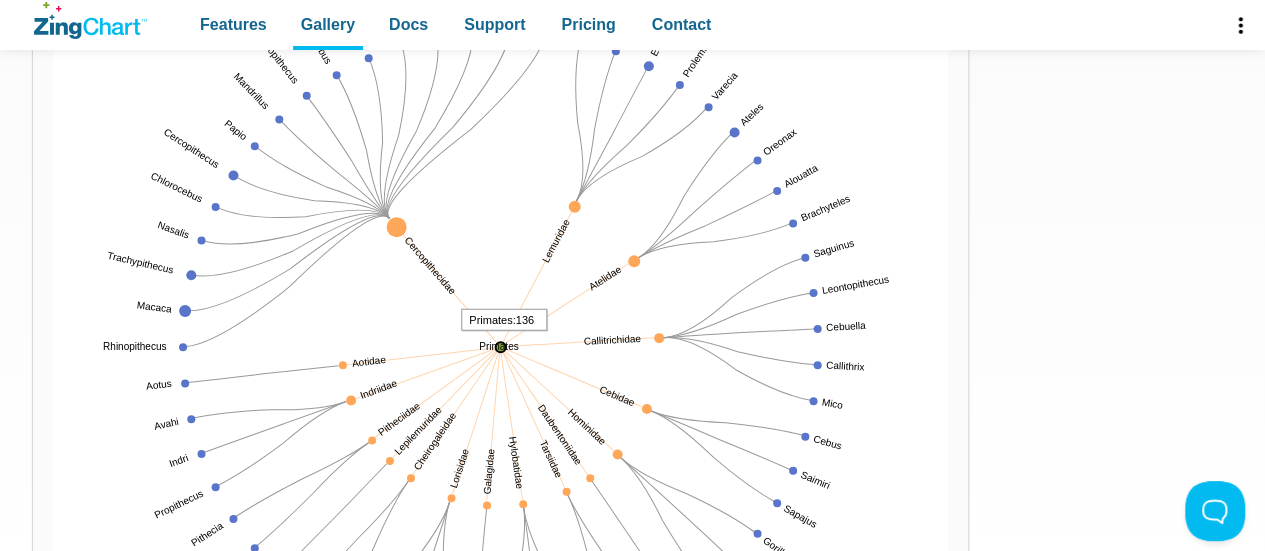 click at bounding box center [53, 797] 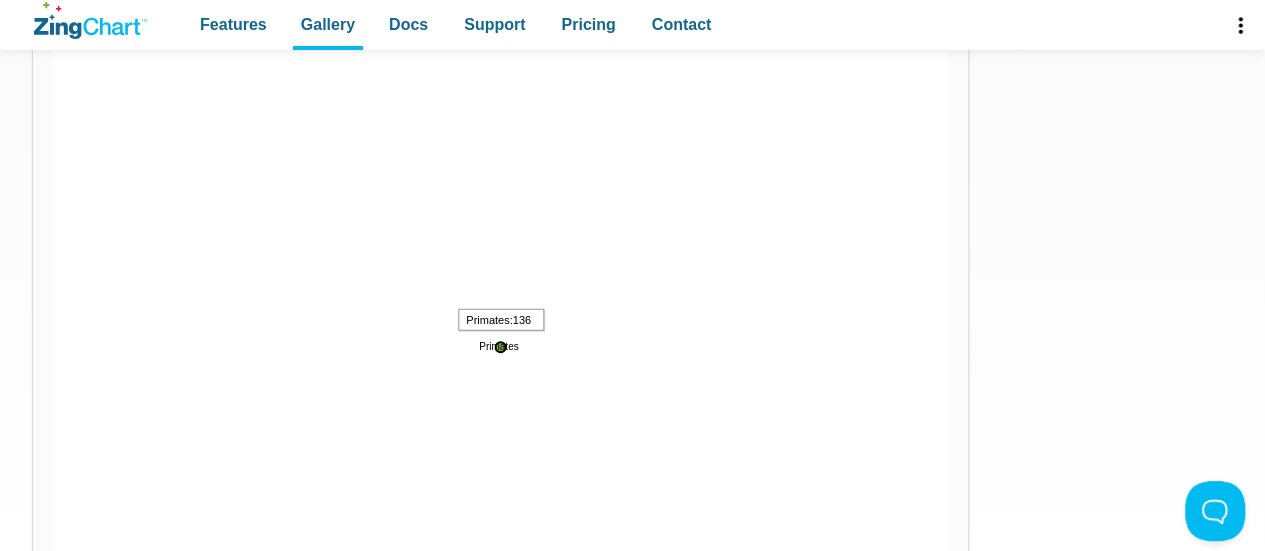 click at bounding box center (53, 797) 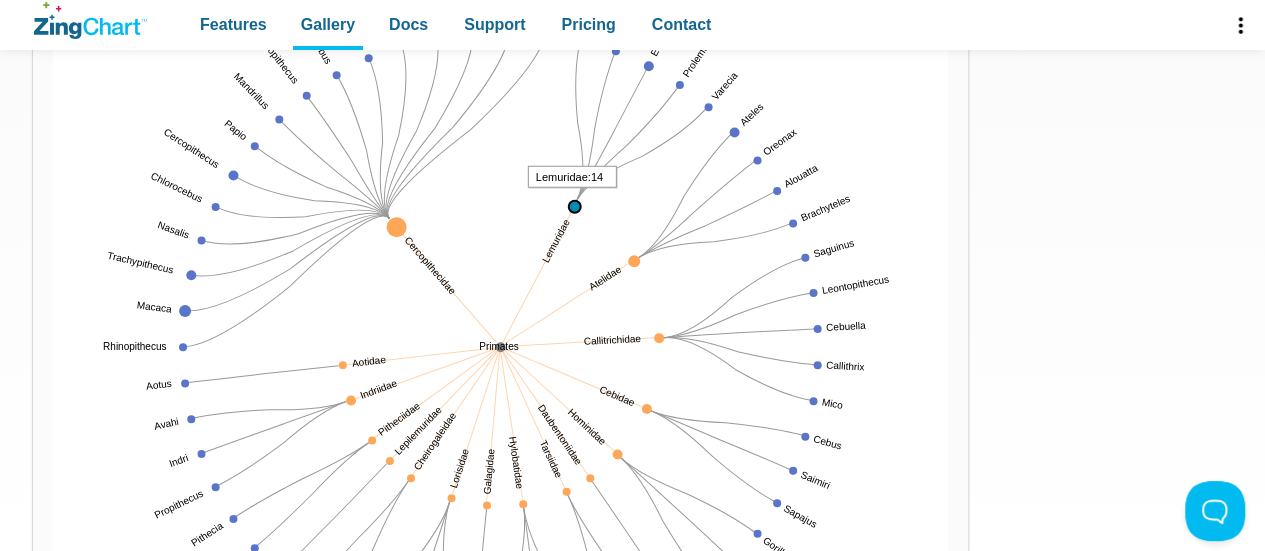 click at bounding box center (53, 797) 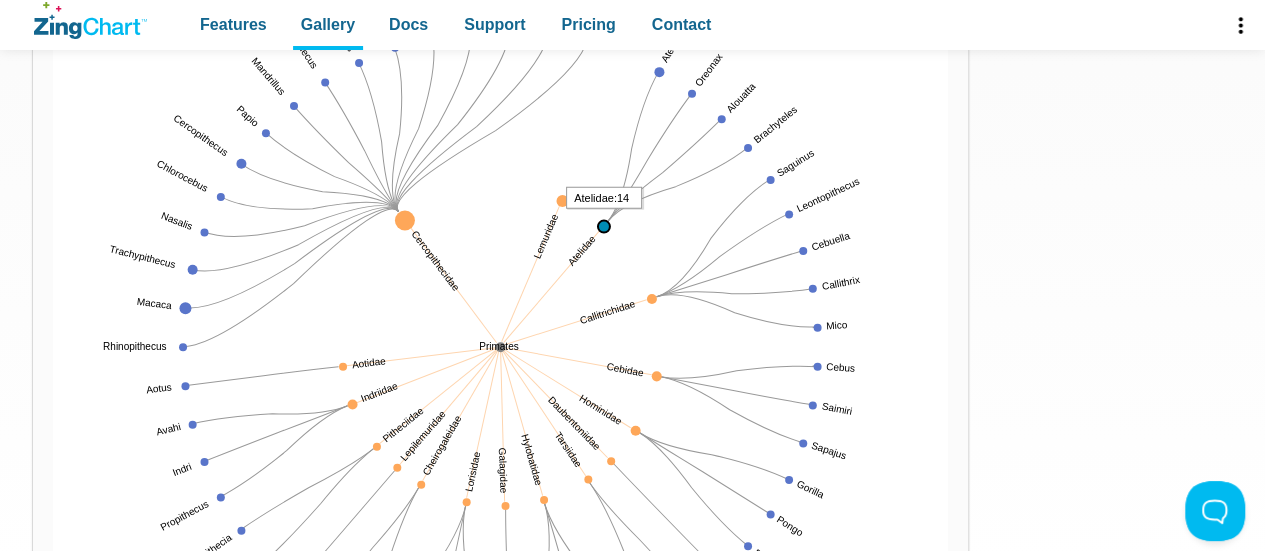 click at bounding box center (53, 797) 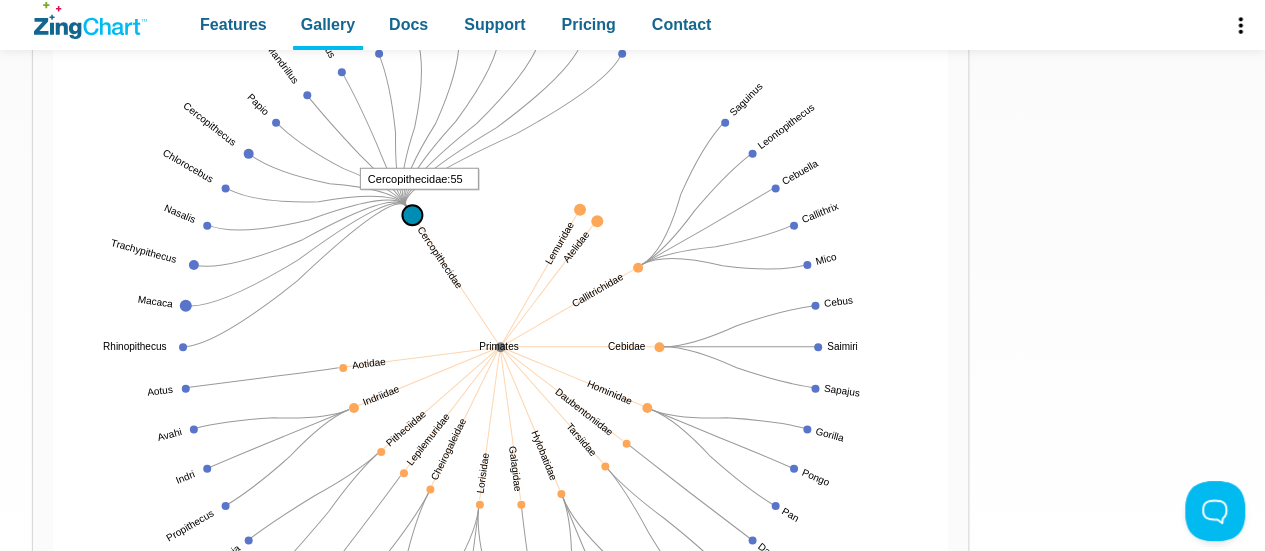 click at bounding box center [53, 797] 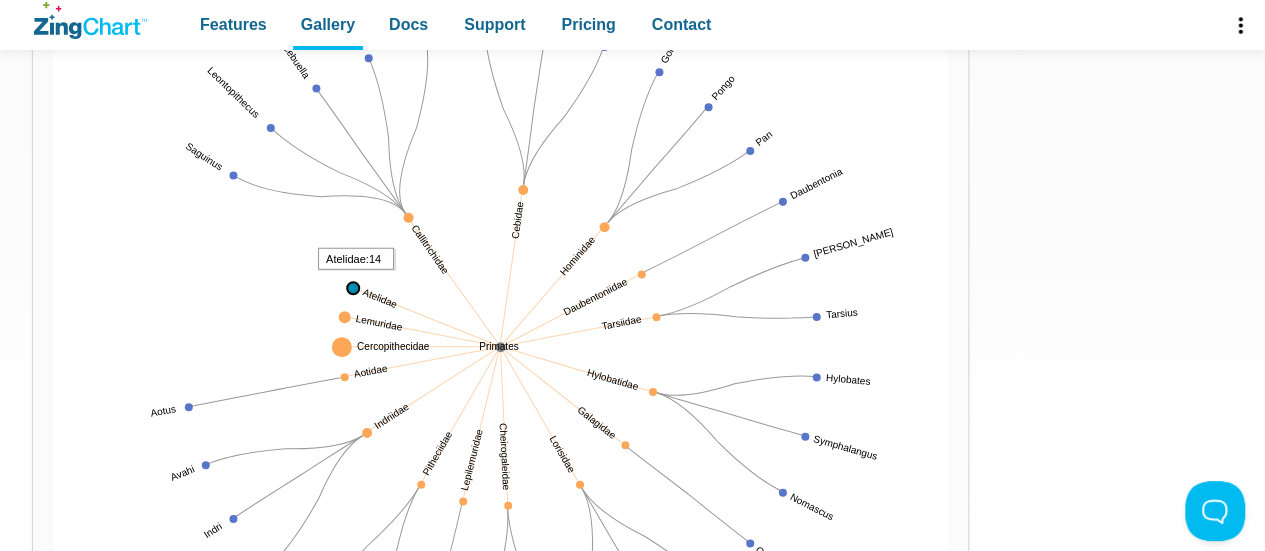 click at bounding box center [53, 797] 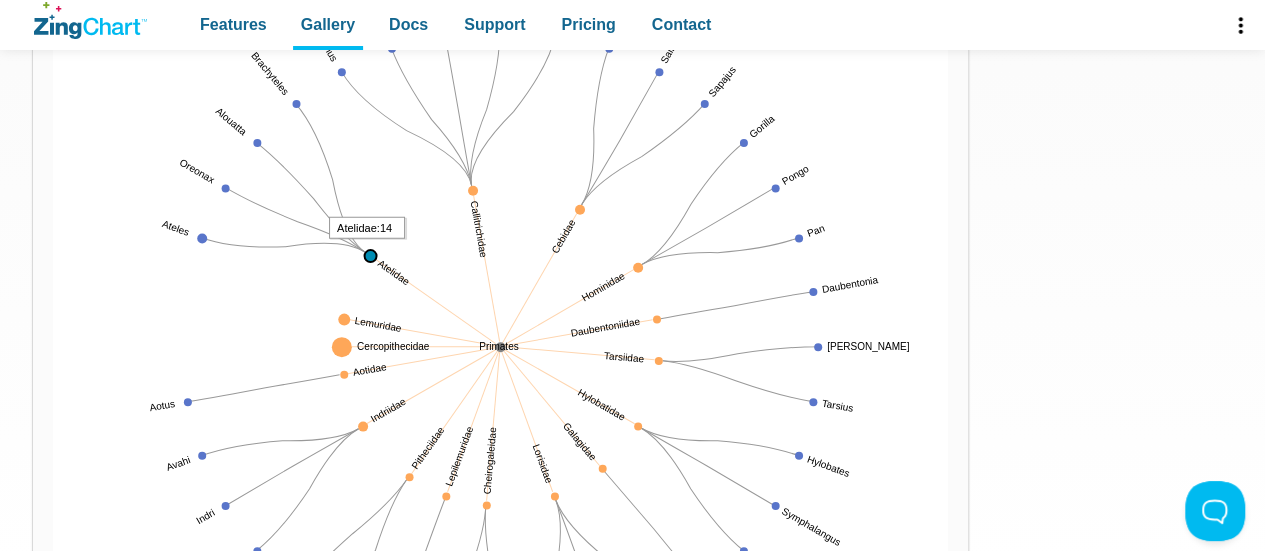 click at bounding box center (53, 797) 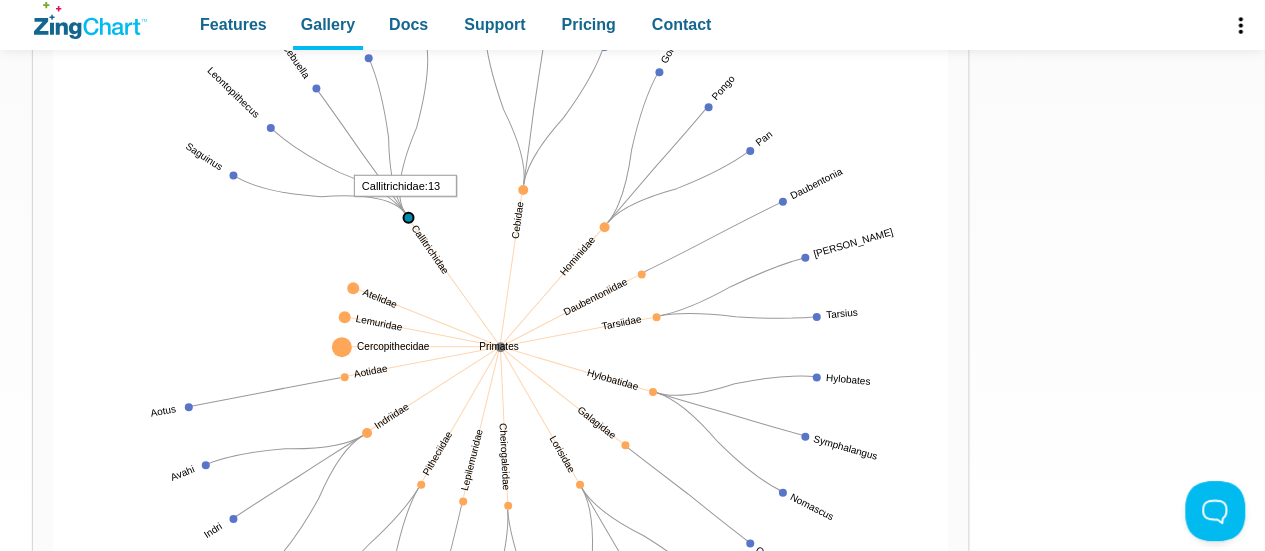 click at bounding box center [53, 797] 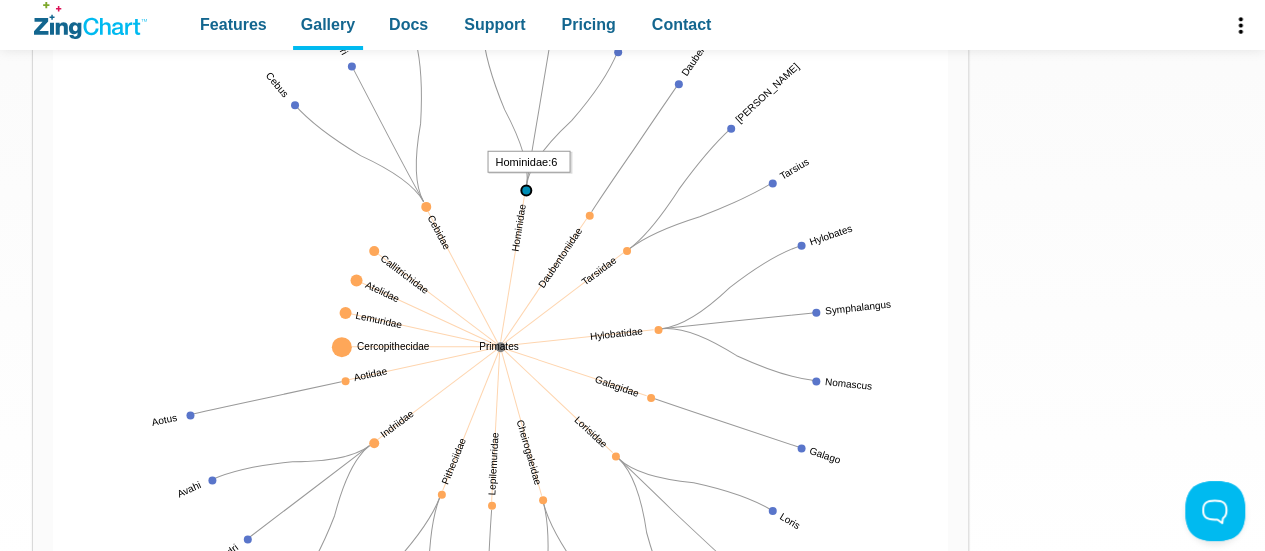 click at bounding box center (53, 797) 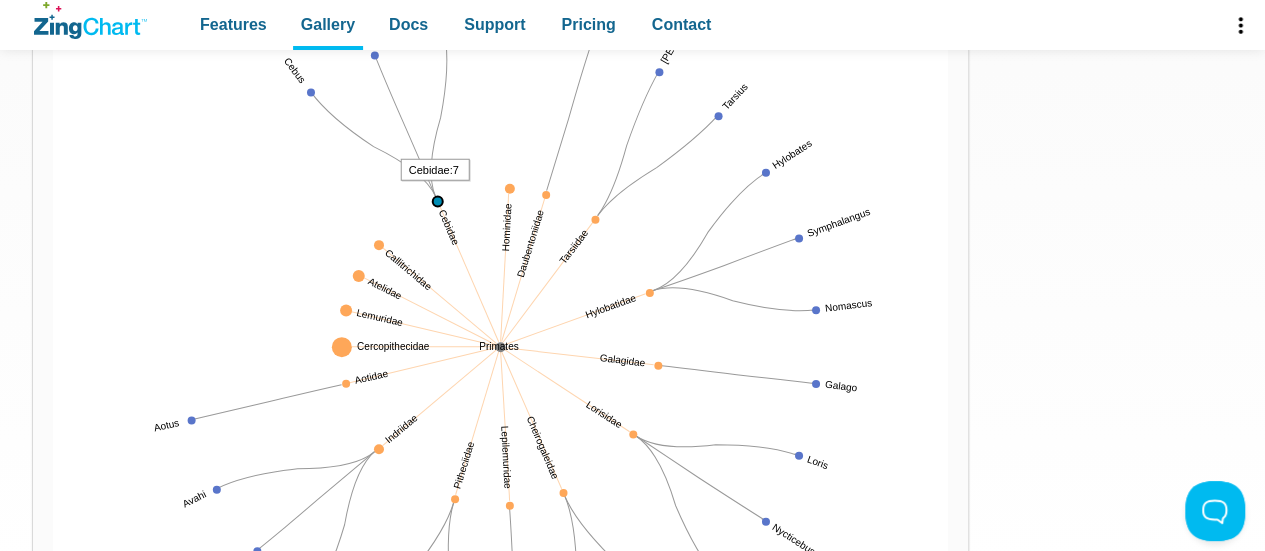 click at bounding box center (53, 797) 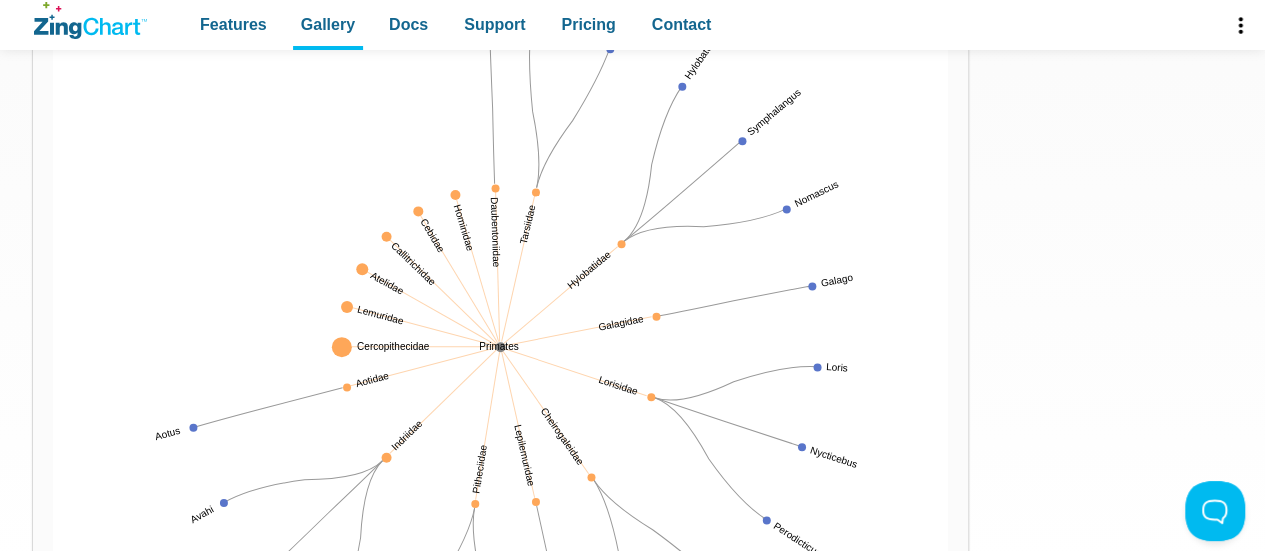 click at bounding box center [500, 347] 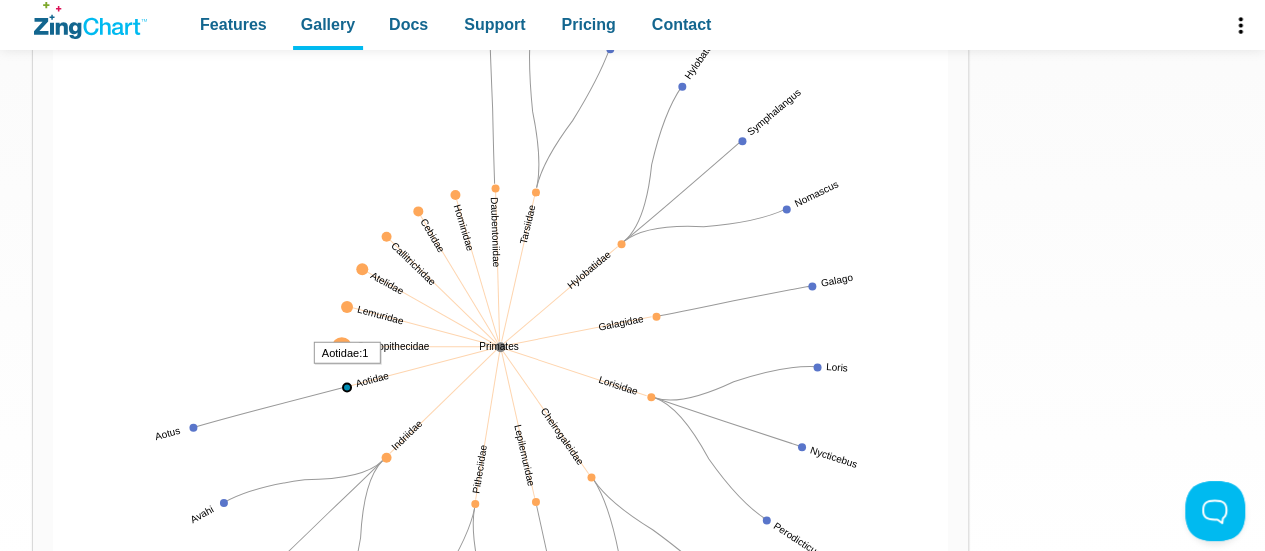 click at bounding box center [53, 797] 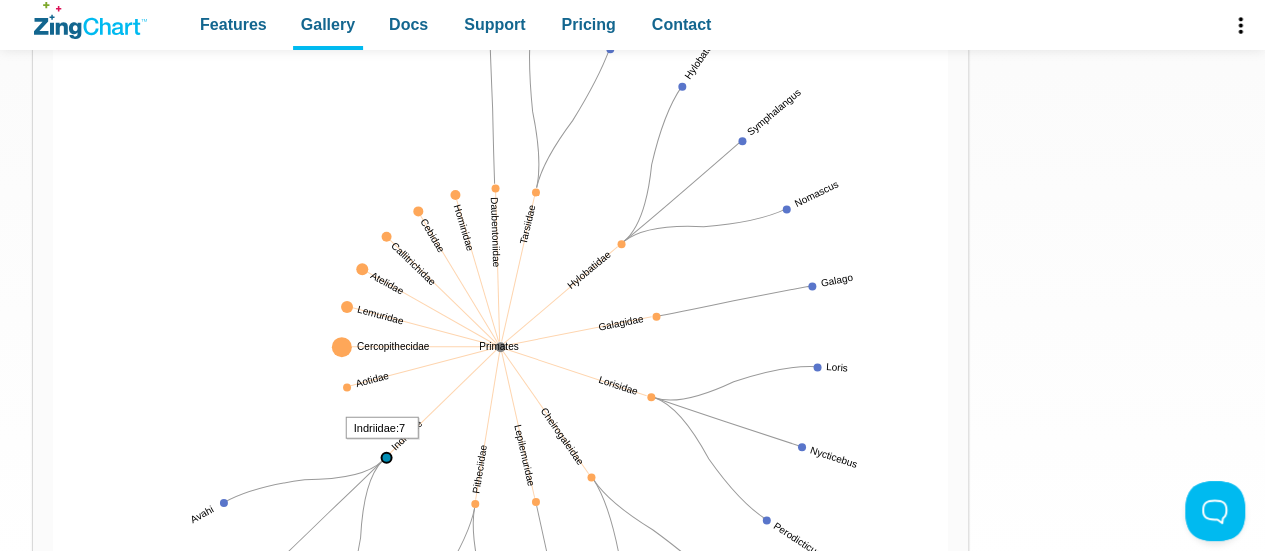 click at bounding box center (53, 797) 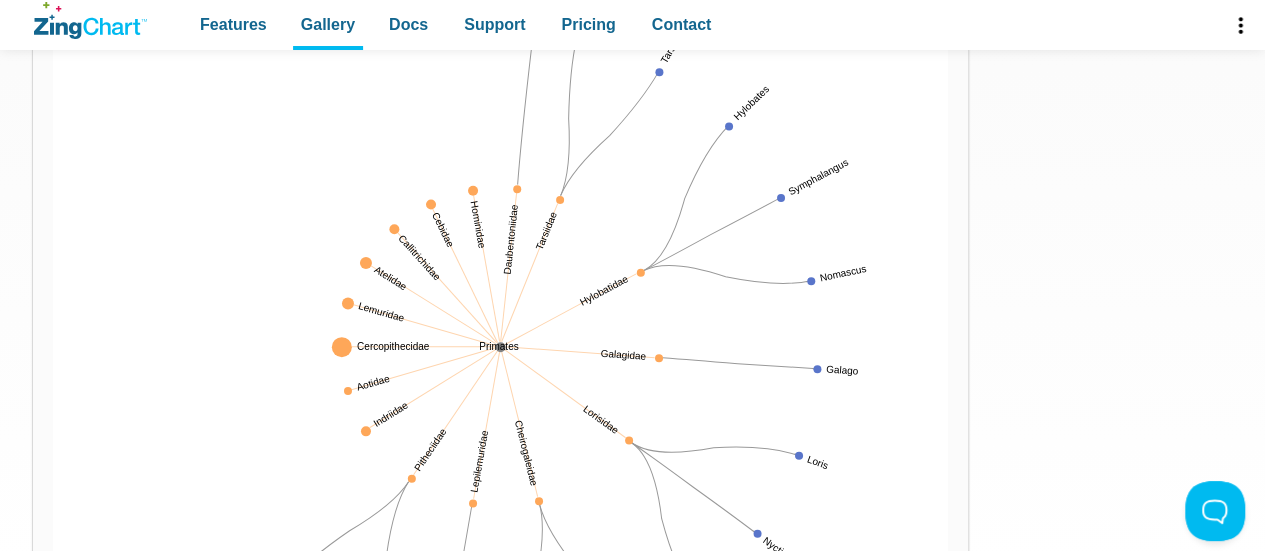 click at bounding box center (53, 797) 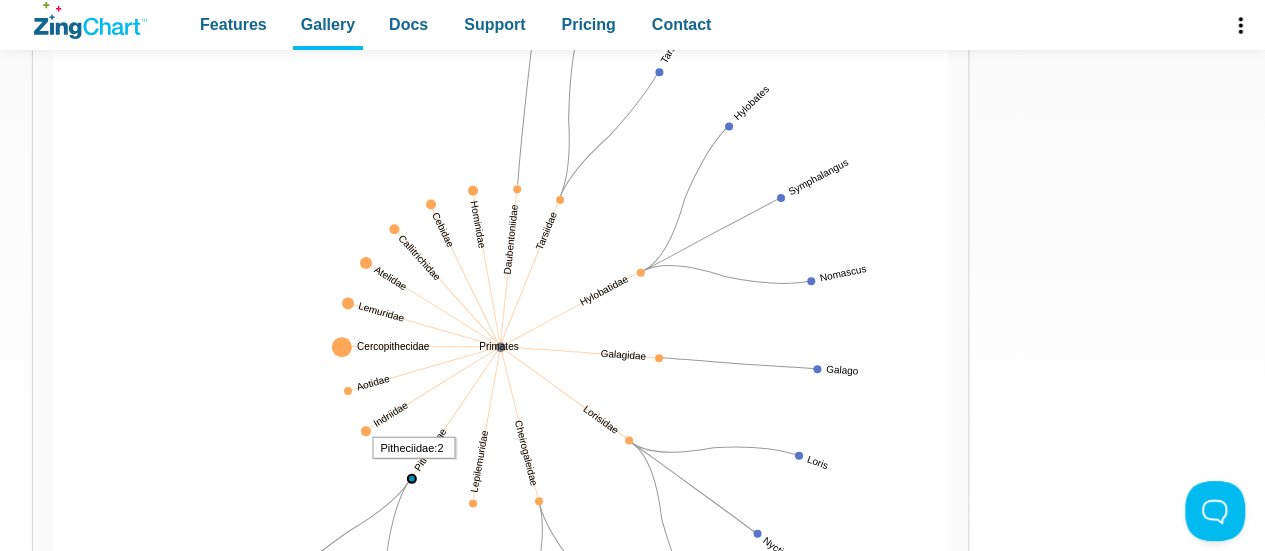 click at bounding box center (53, 797) 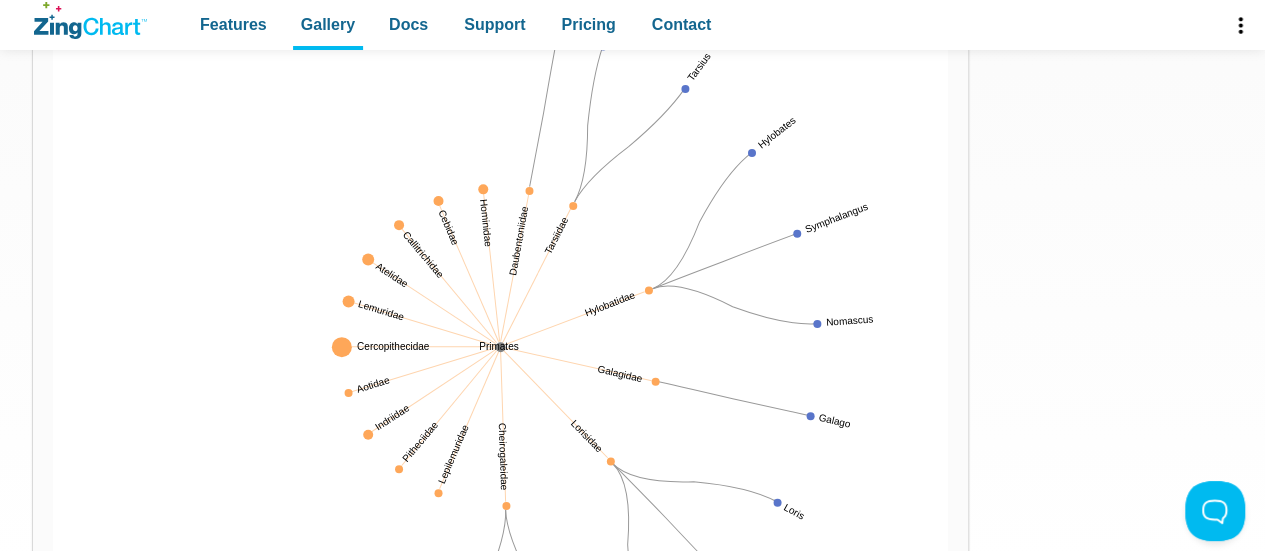 click at bounding box center [500, 347] 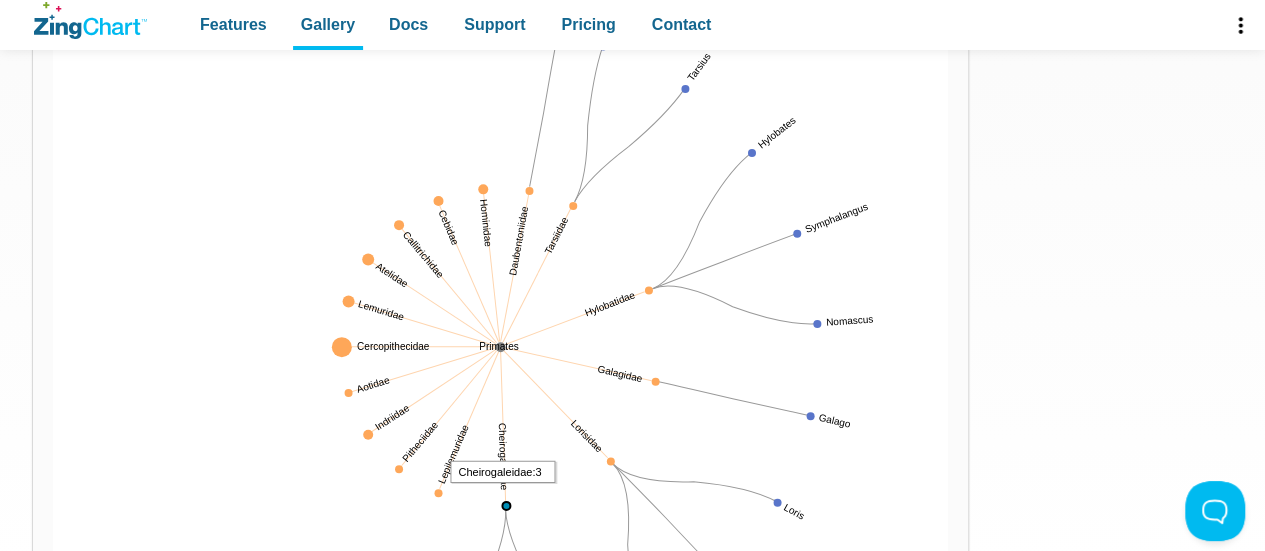click at bounding box center (53, 797) 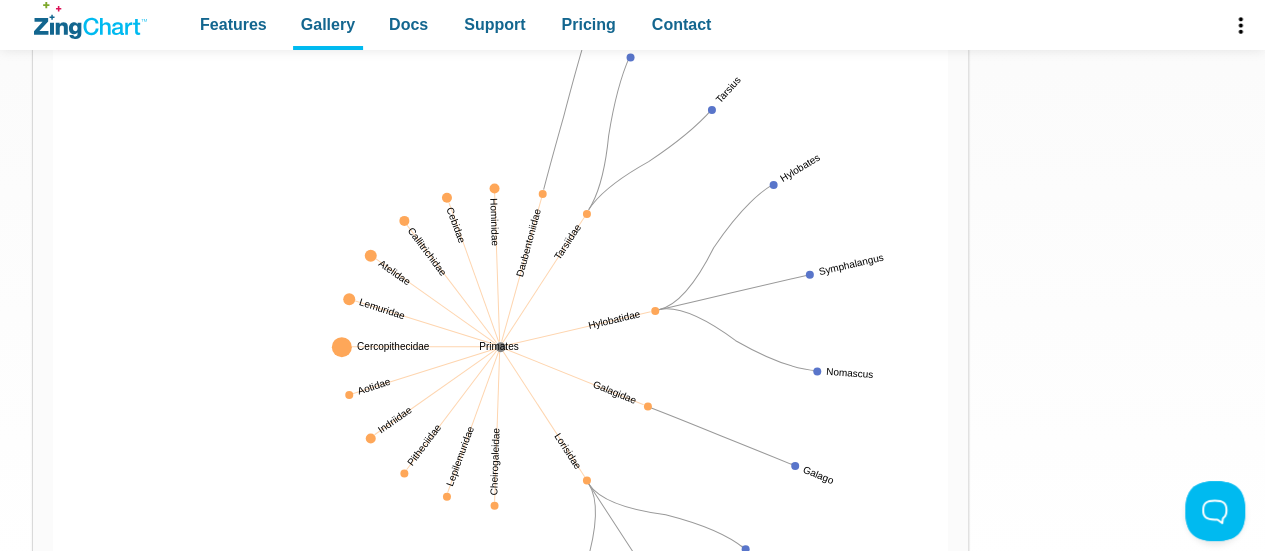 click at bounding box center [500, 347] 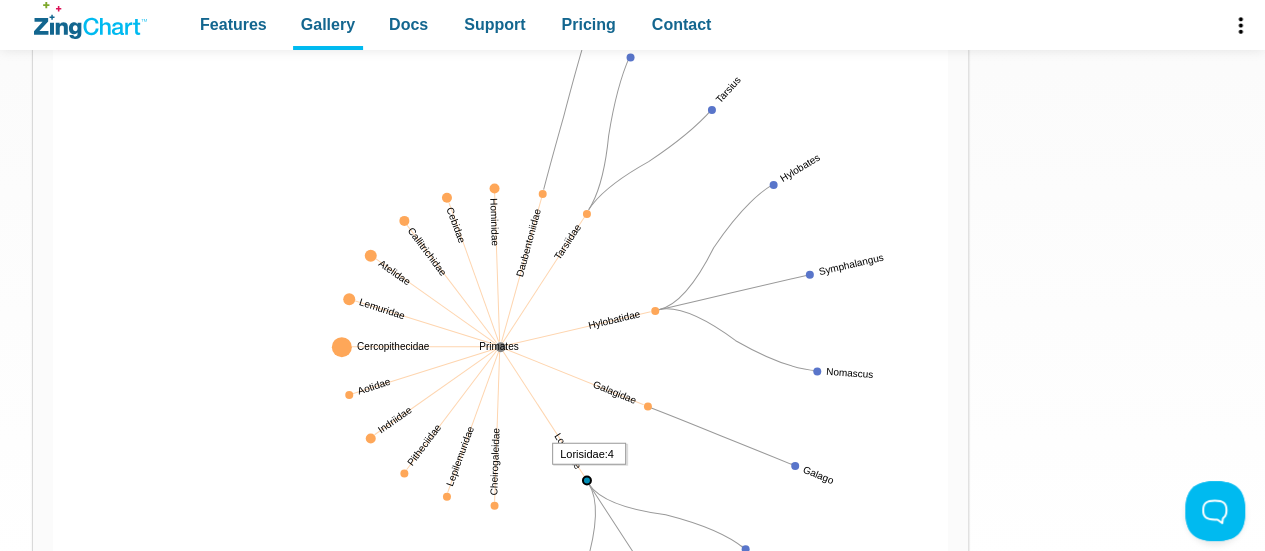 click at bounding box center (53, 797) 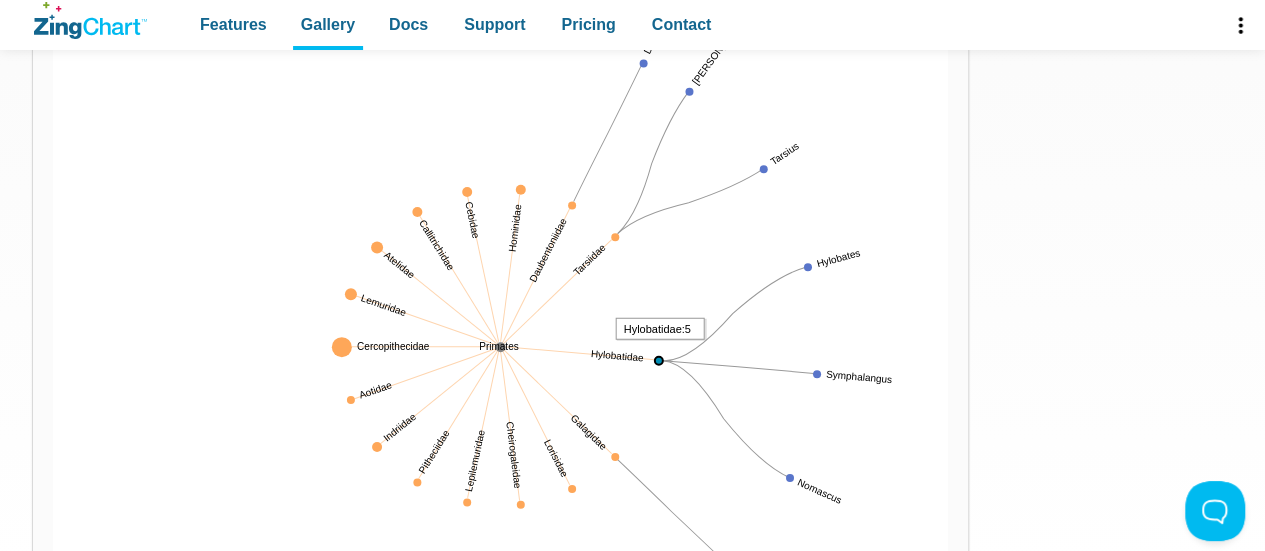 click at bounding box center (53, 797) 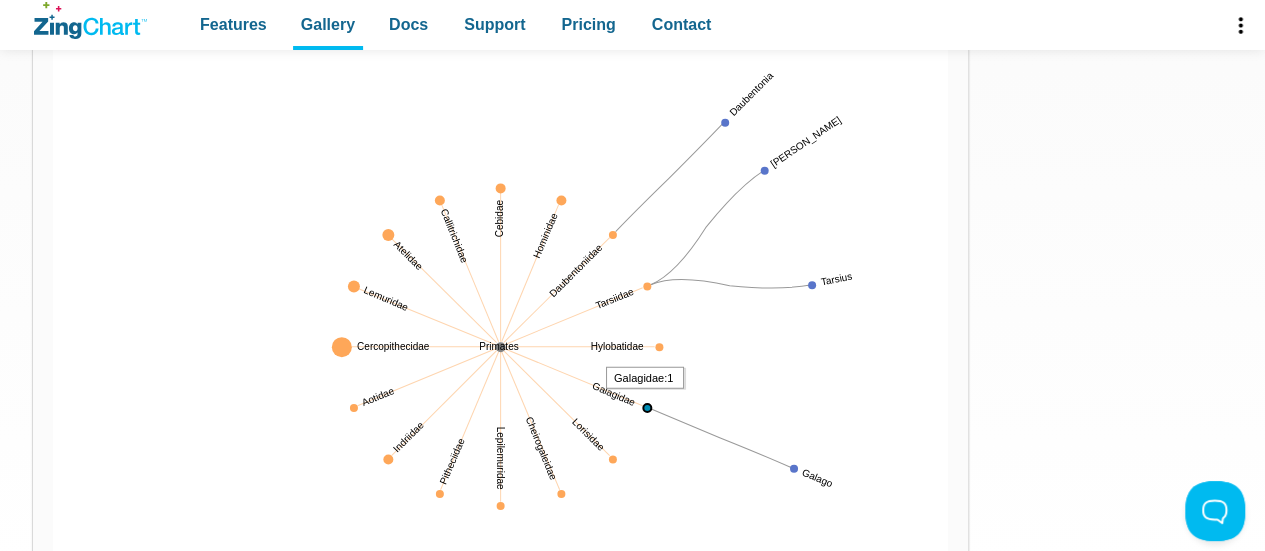 click at bounding box center [53, 797] 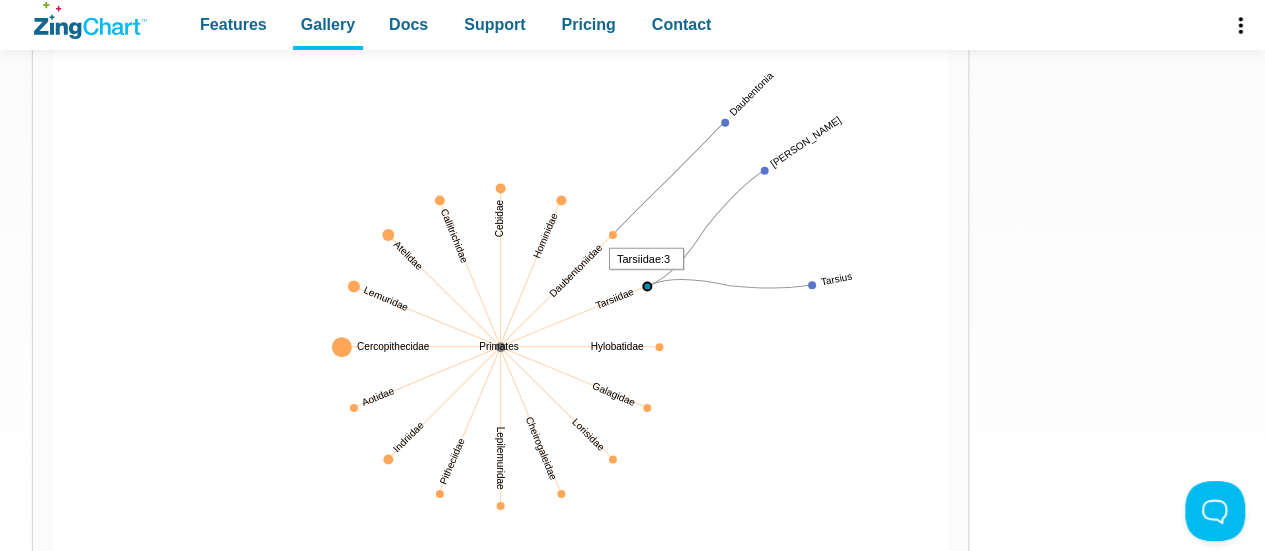click at bounding box center [53, 797] 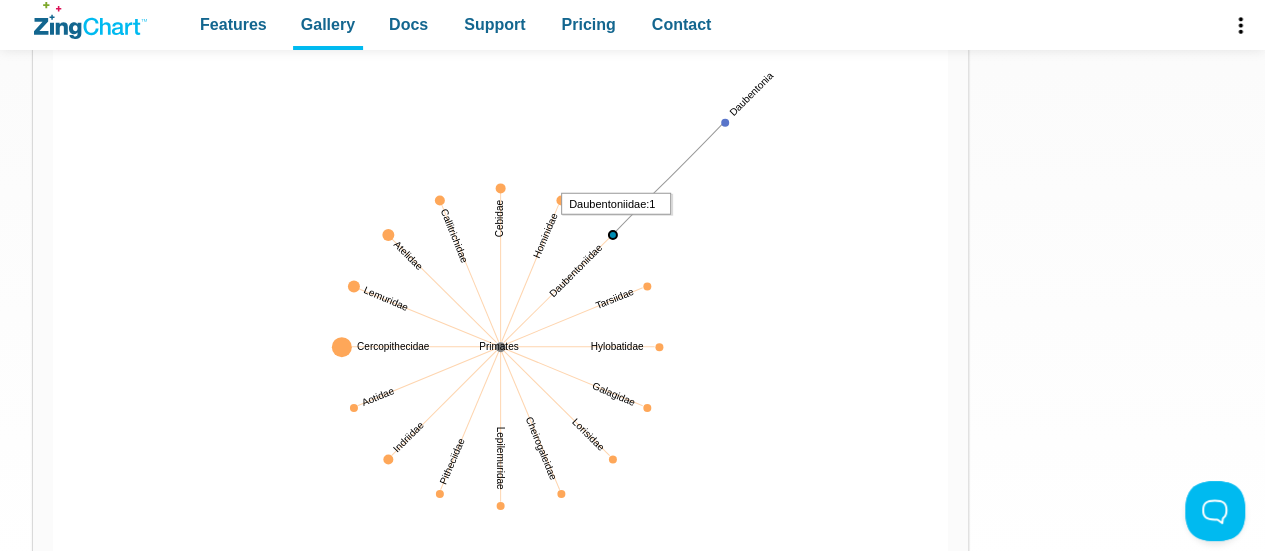 click at bounding box center (53, 797) 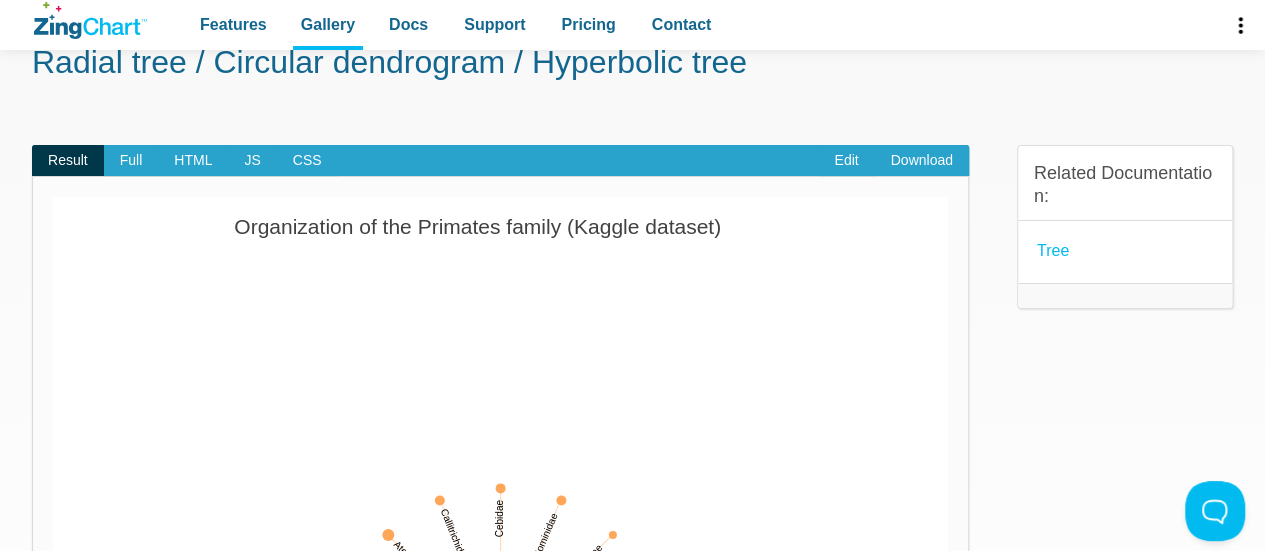 scroll, scrollTop: 400, scrollLeft: 0, axis: vertical 